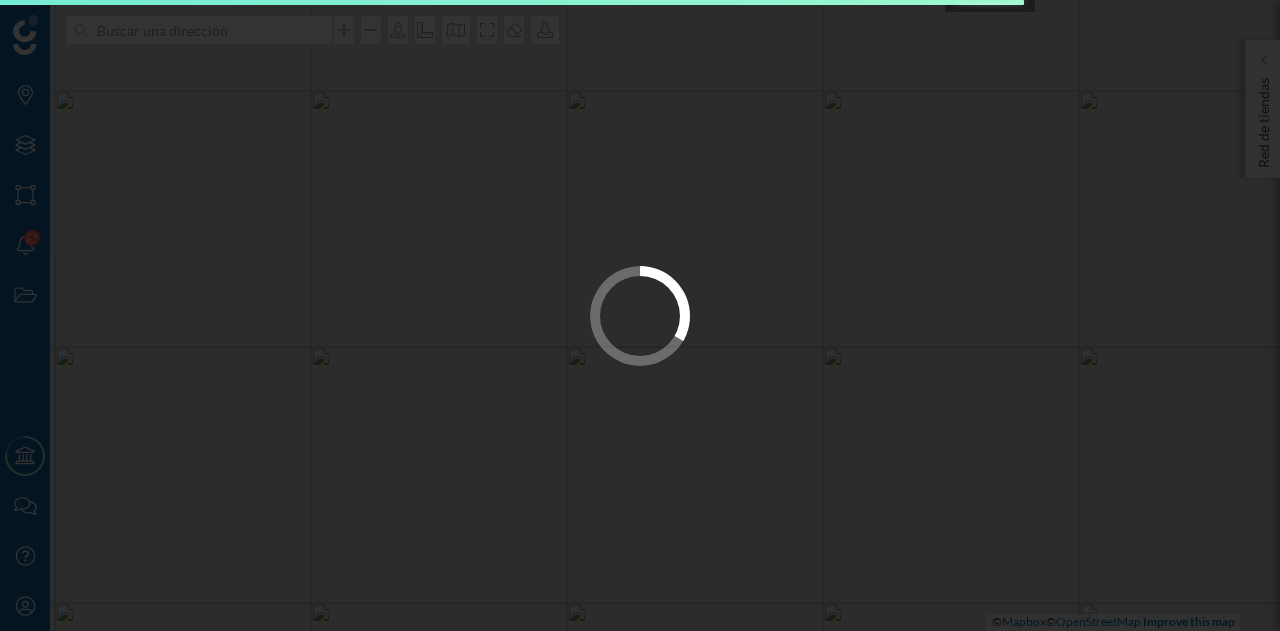 scroll, scrollTop: 0, scrollLeft: 0, axis: both 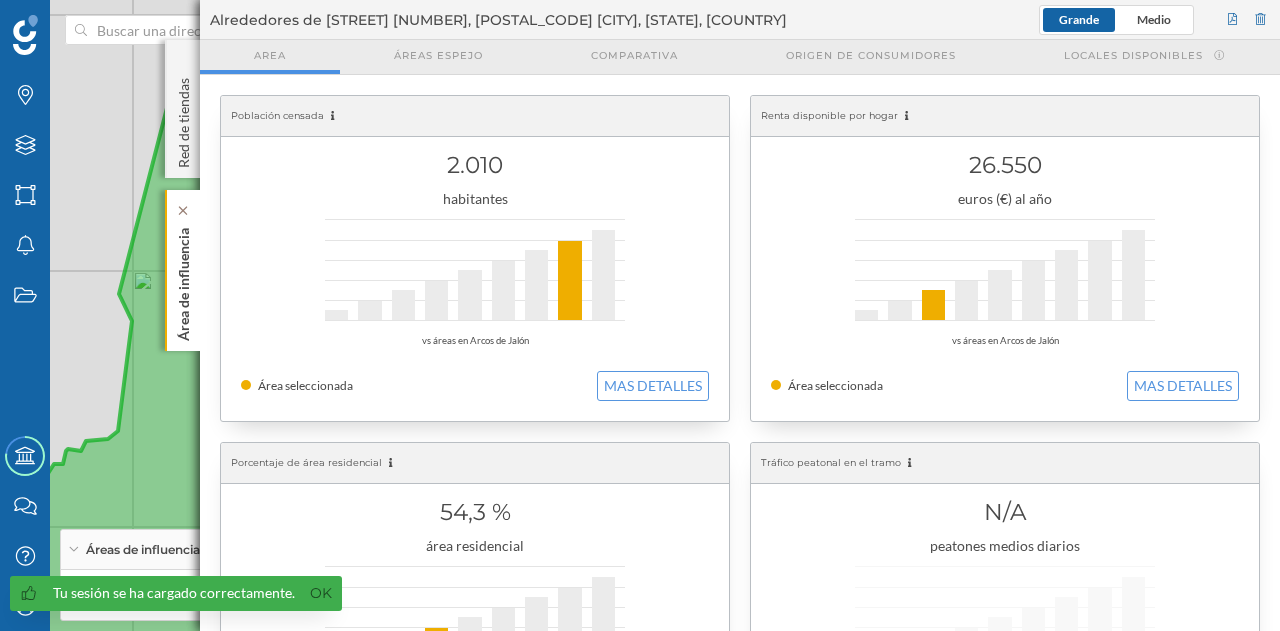 click on "Área de influencia" 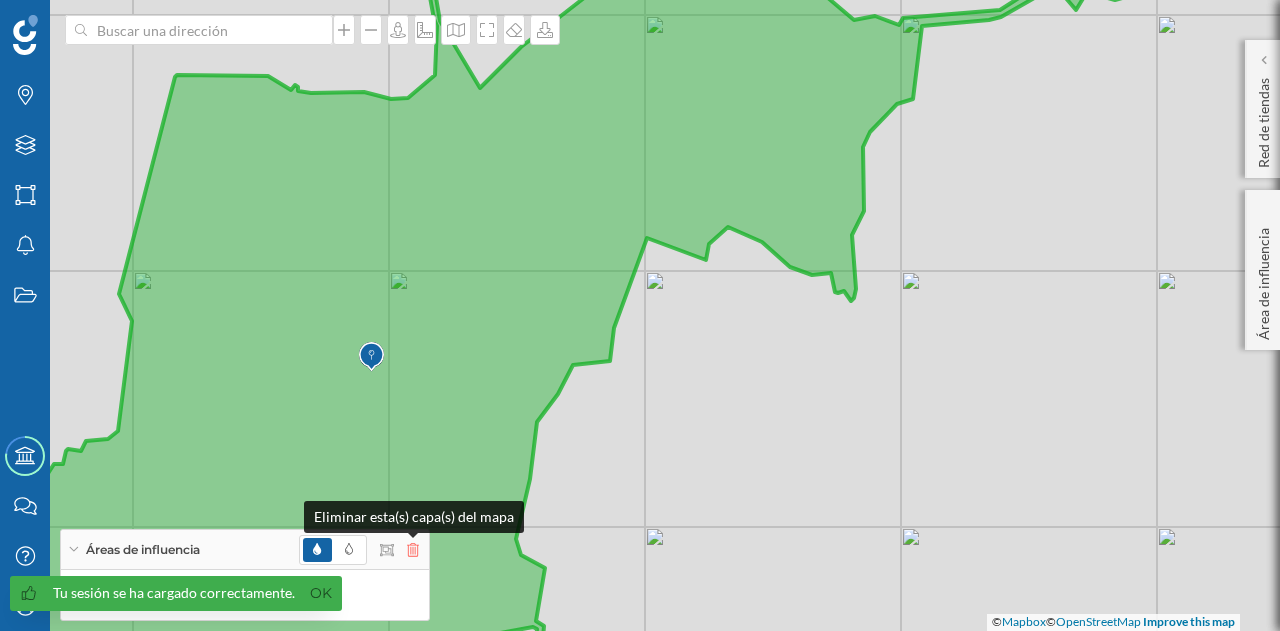 click 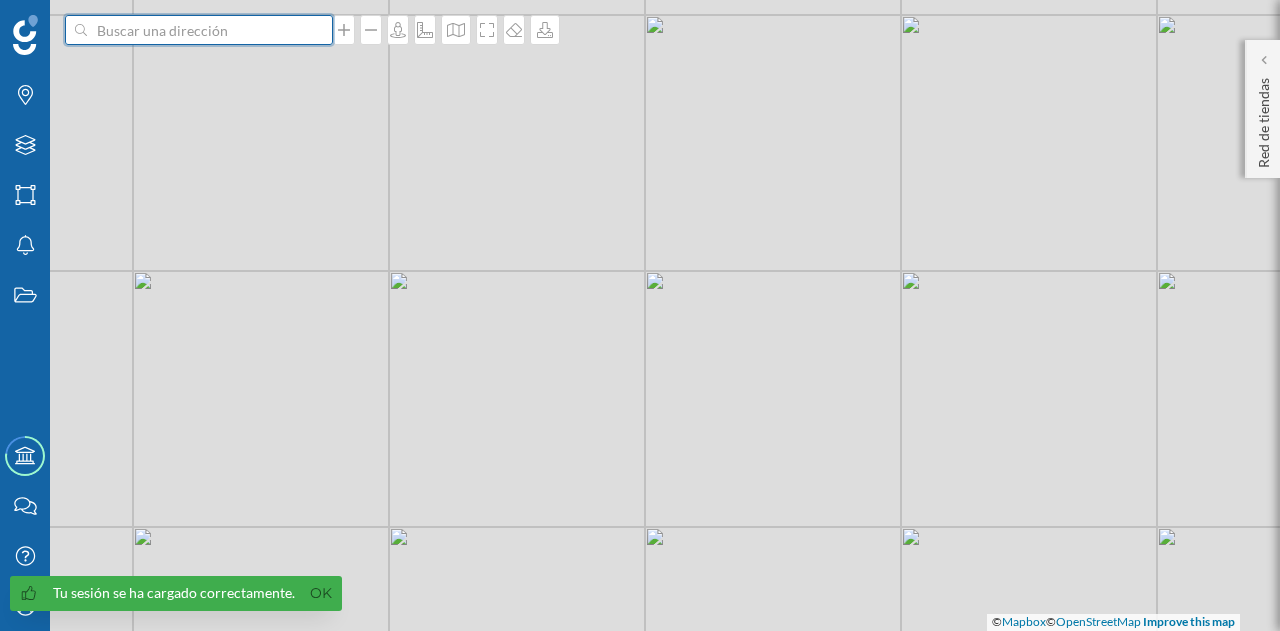 click at bounding box center [199, 30] 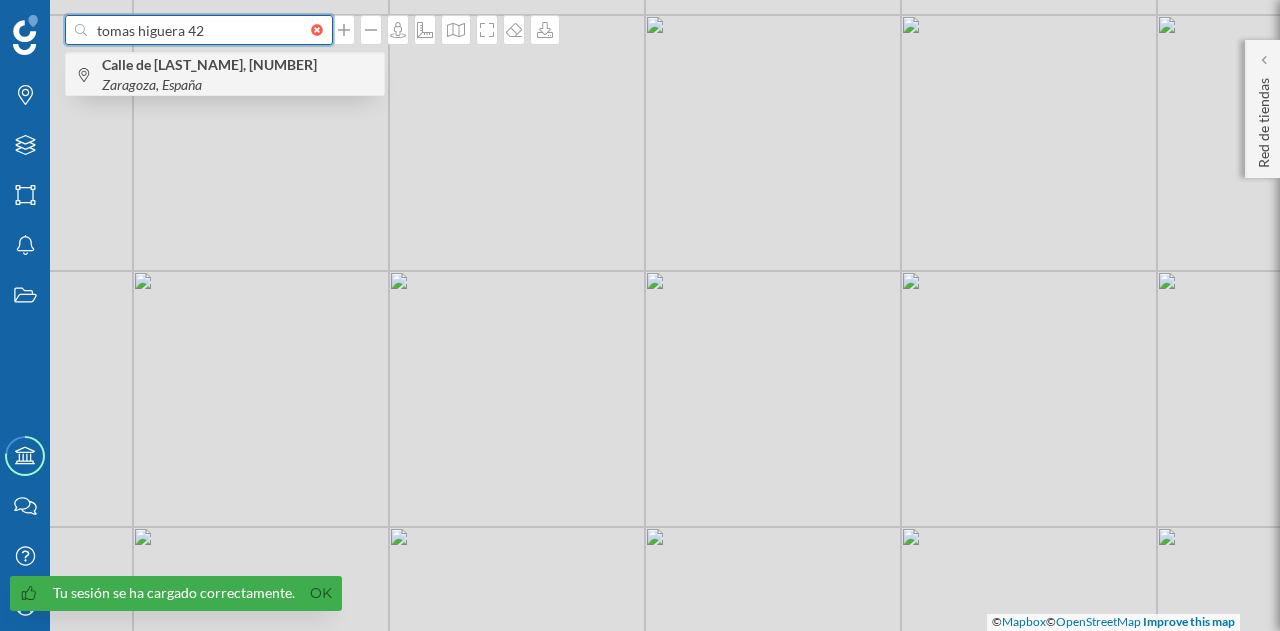 type on "tomas higuera 42" 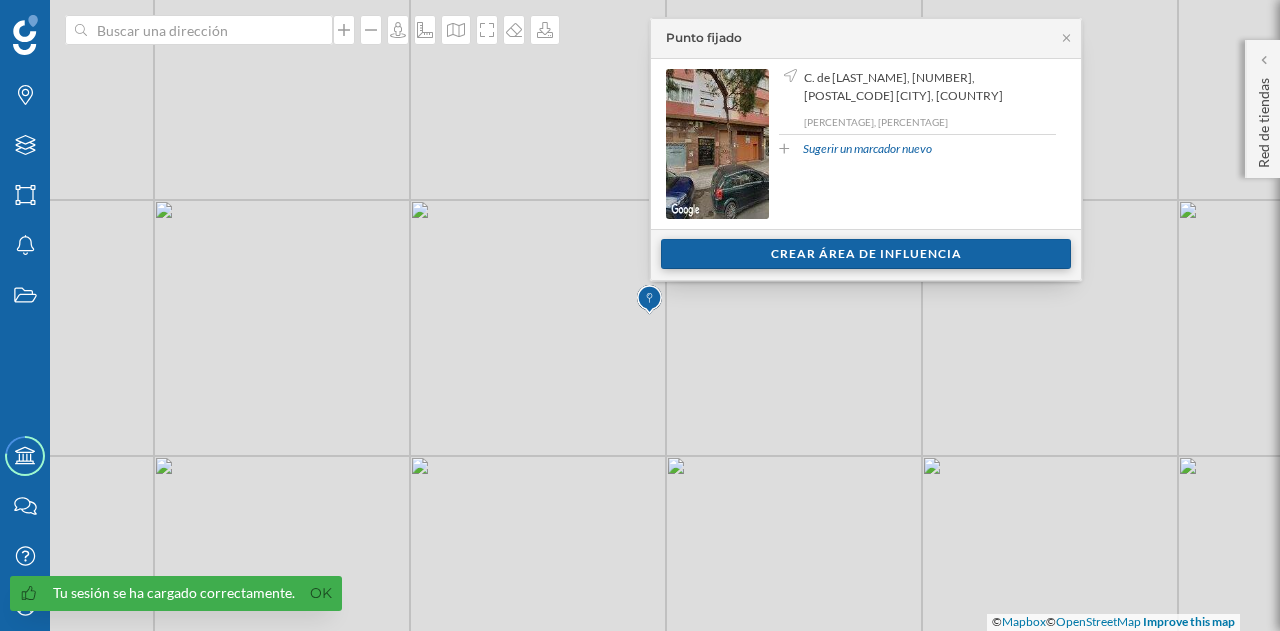 click on "Crear área de influencia" at bounding box center (866, 254) 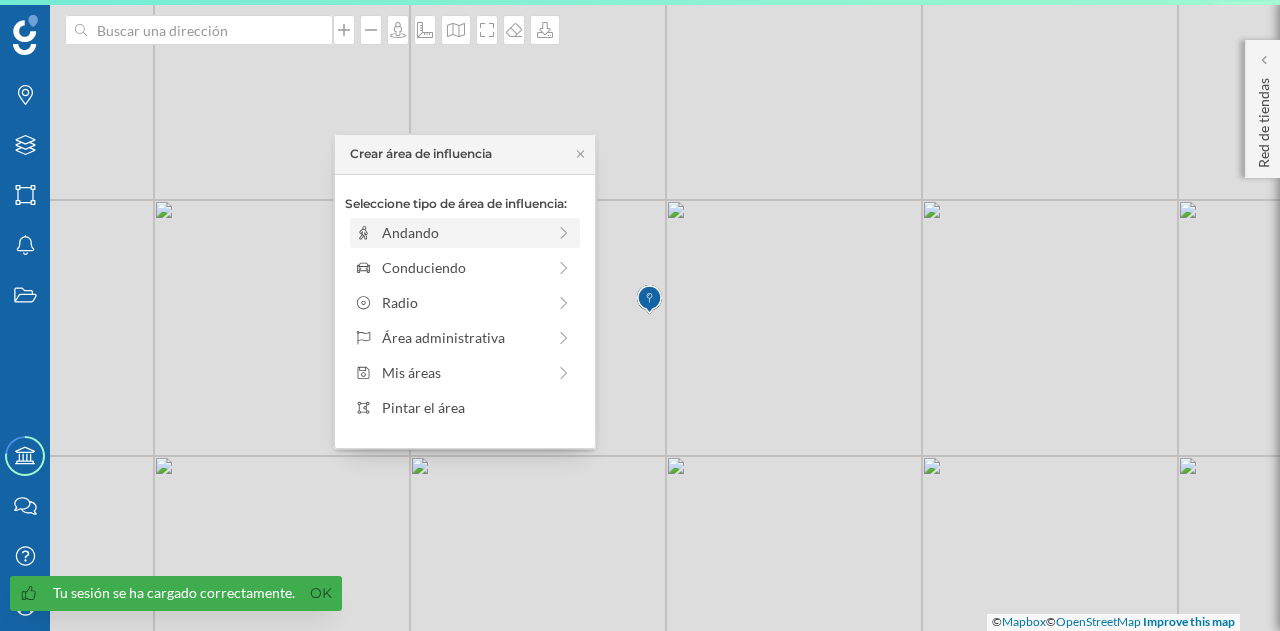 click on "Andando" at bounding box center [463, 232] 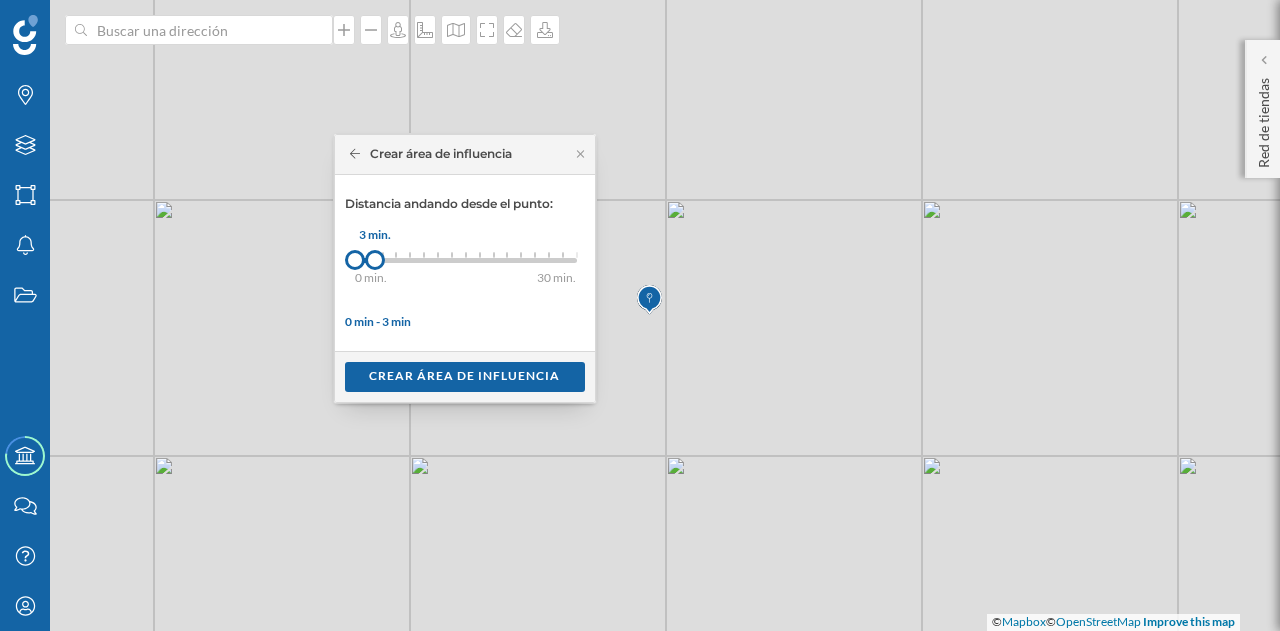 click at bounding box center (375, 260) 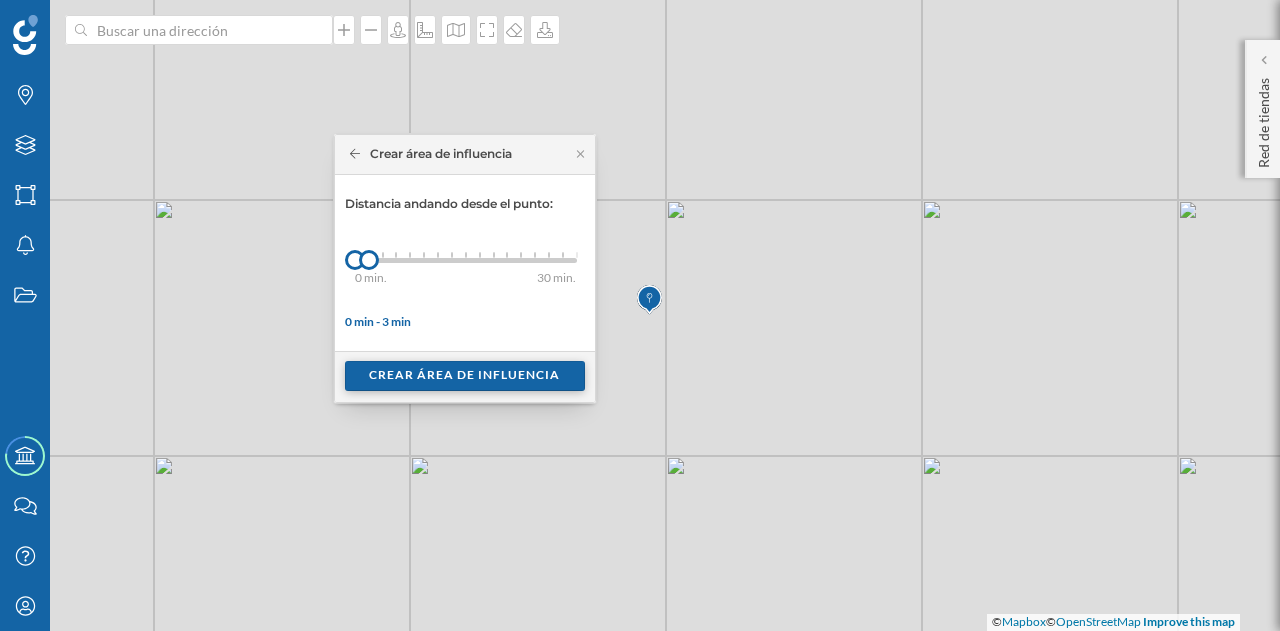 click on "Crear área de influencia" at bounding box center [465, 376] 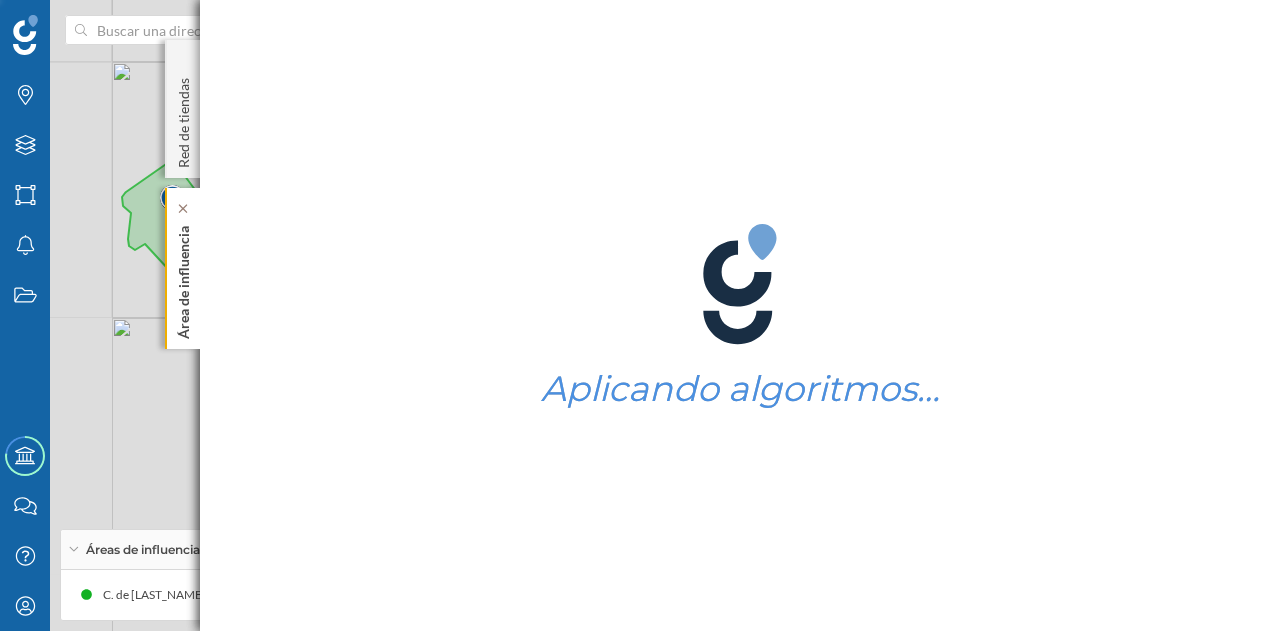 click on "Área de influencia" 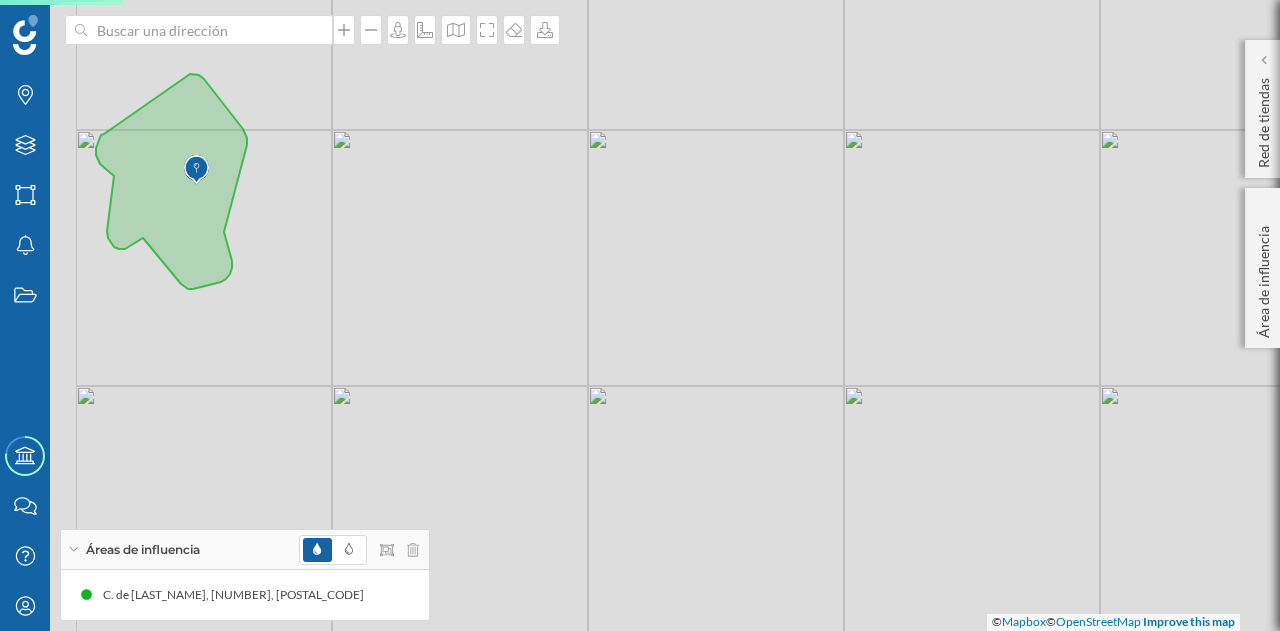 drag, startPoint x: 244, startPoint y: 318, endPoint x: 332, endPoint y: 353, distance: 94.7048 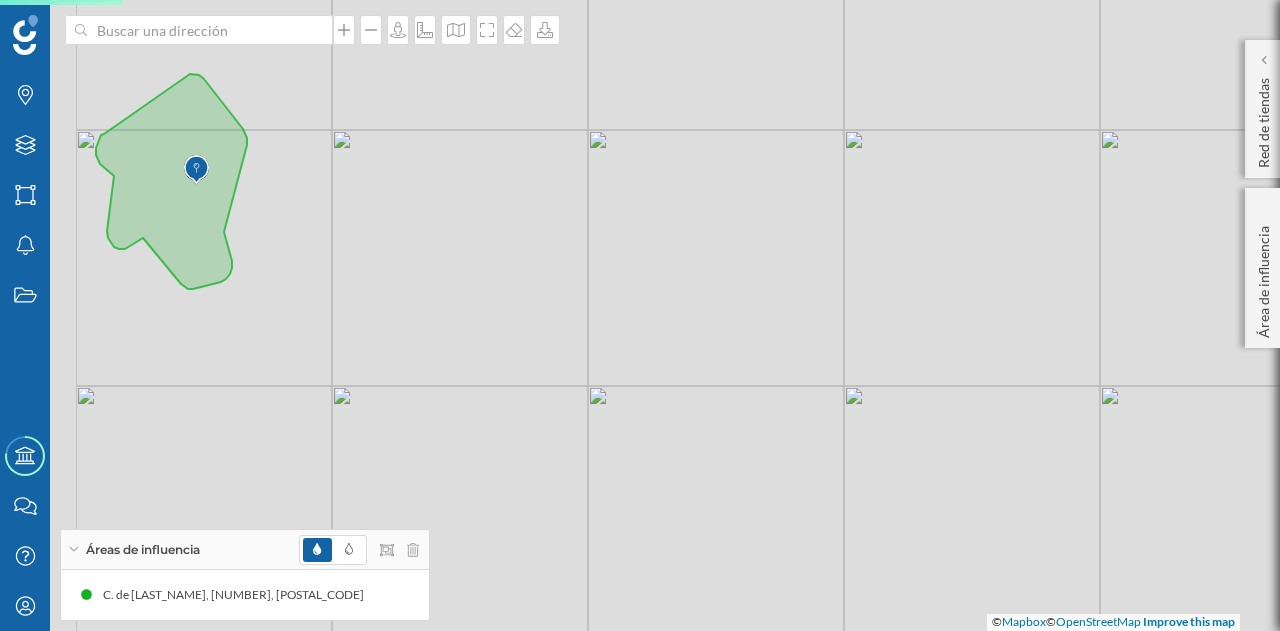 click on "©  Mapbox  ©  OpenStreetMap   Improve this map" at bounding box center [640, 315] 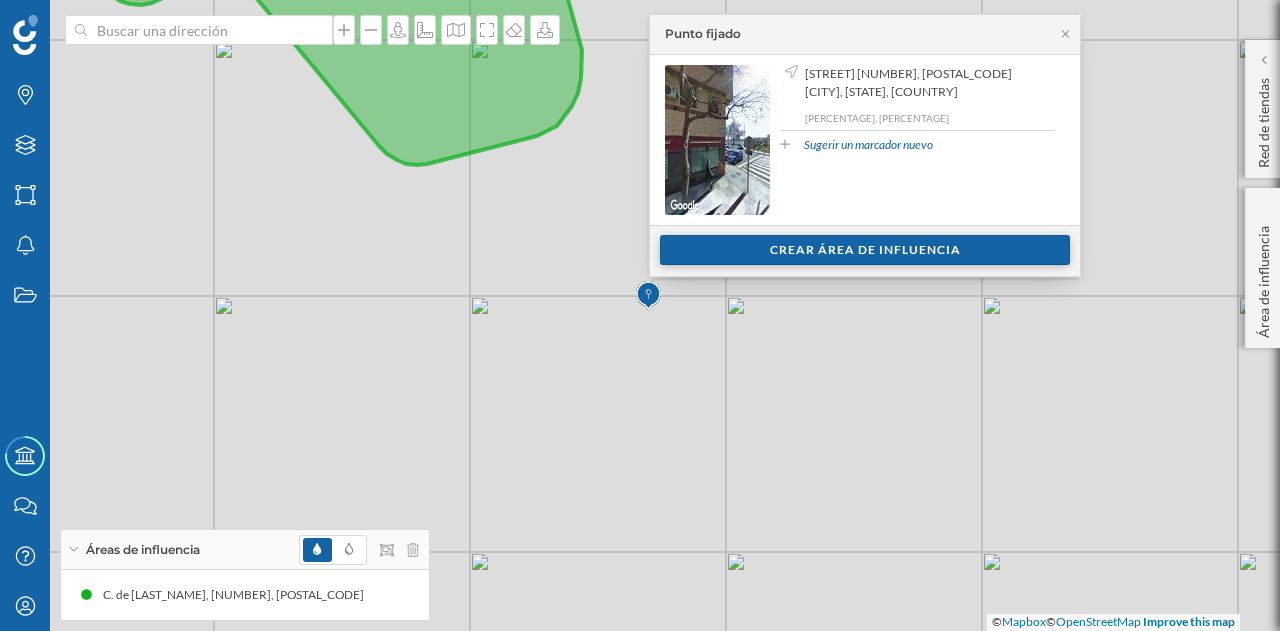 click on "Crear área de influencia" at bounding box center (865, 250) 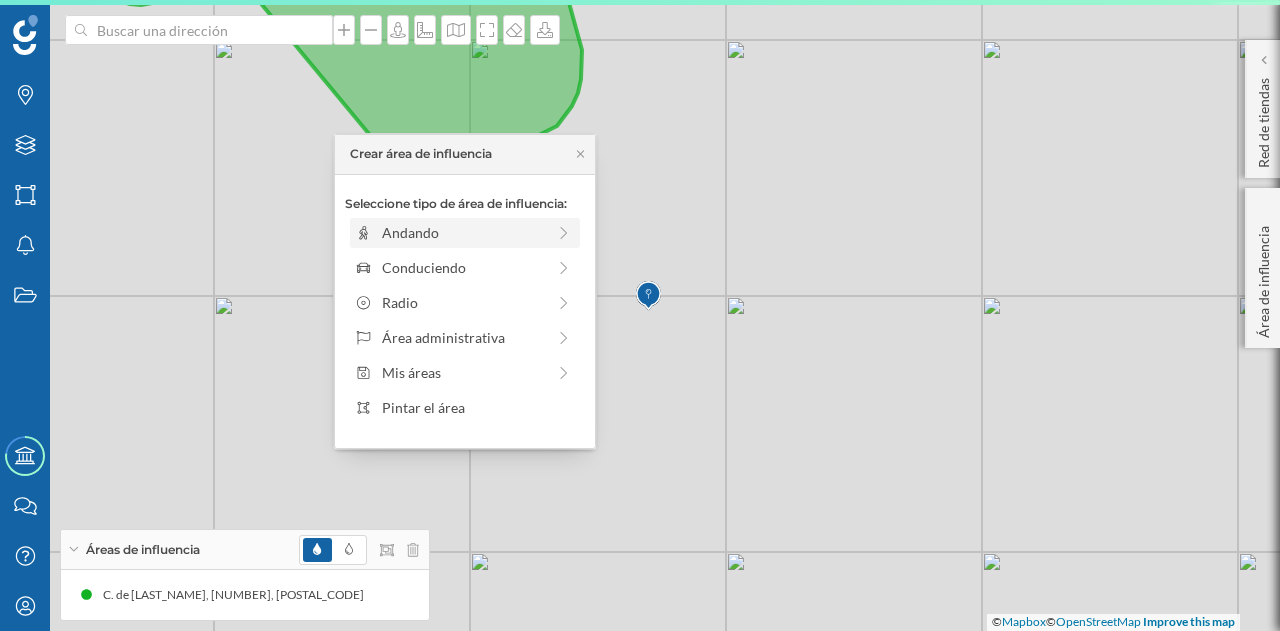 click on "Andando" at bounding box center (463, 232) 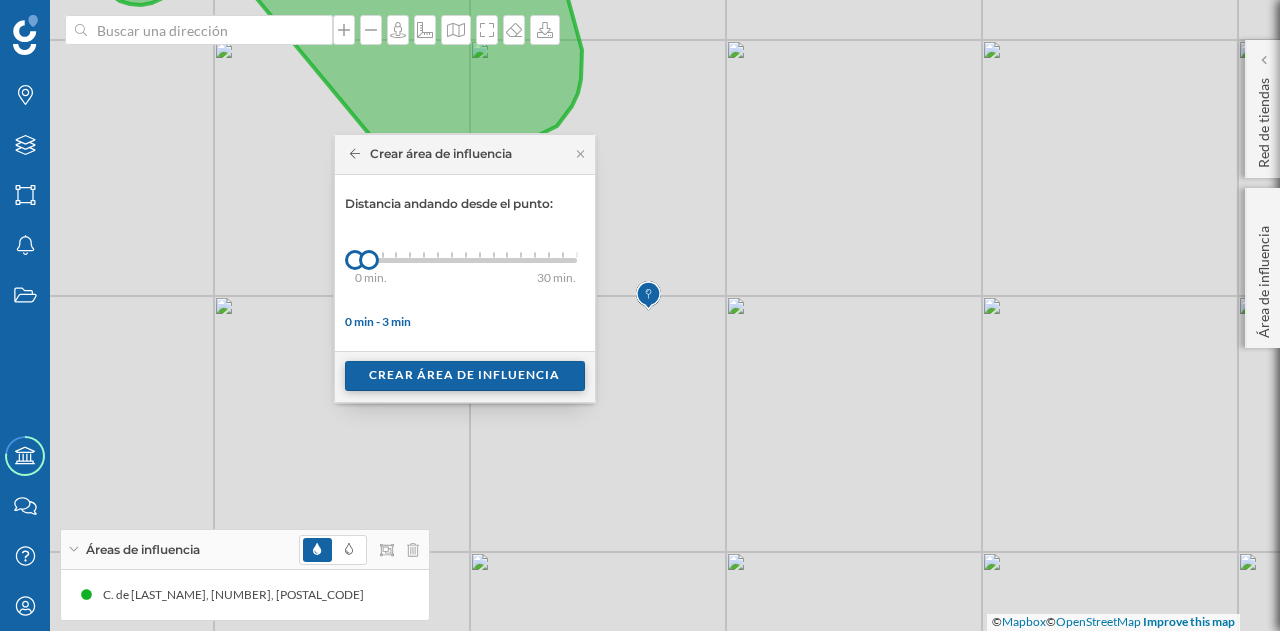 click on "Crear área de influencia" at bounding box center [465, 376] 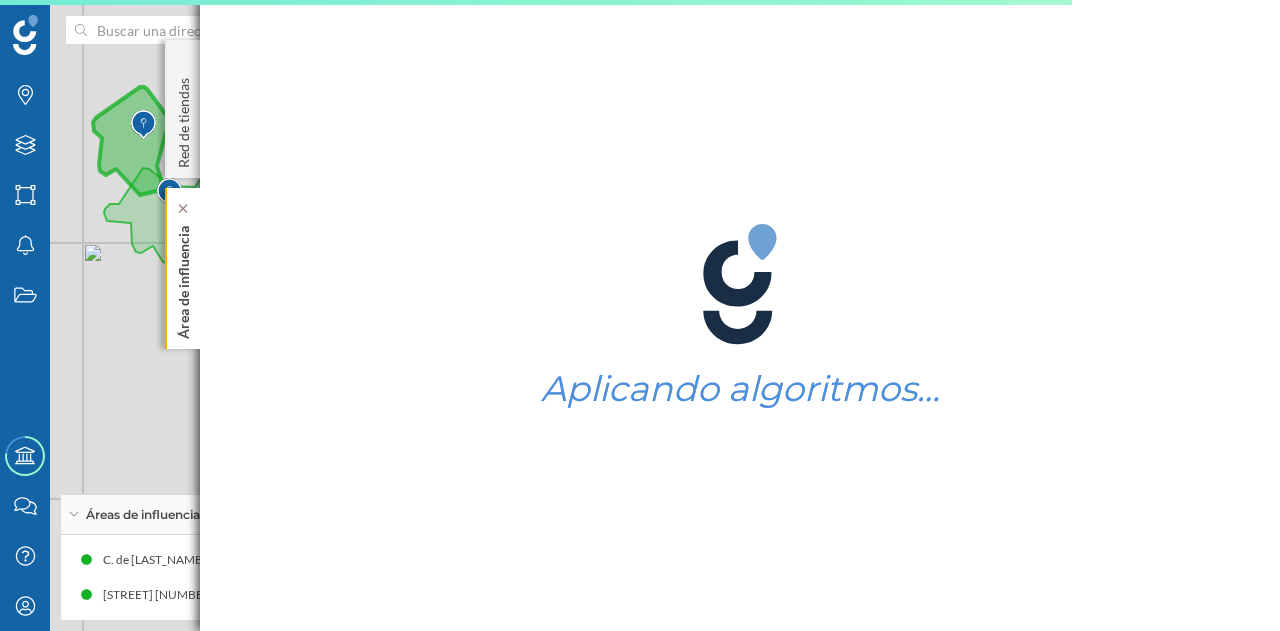 click on "Área de influencia" 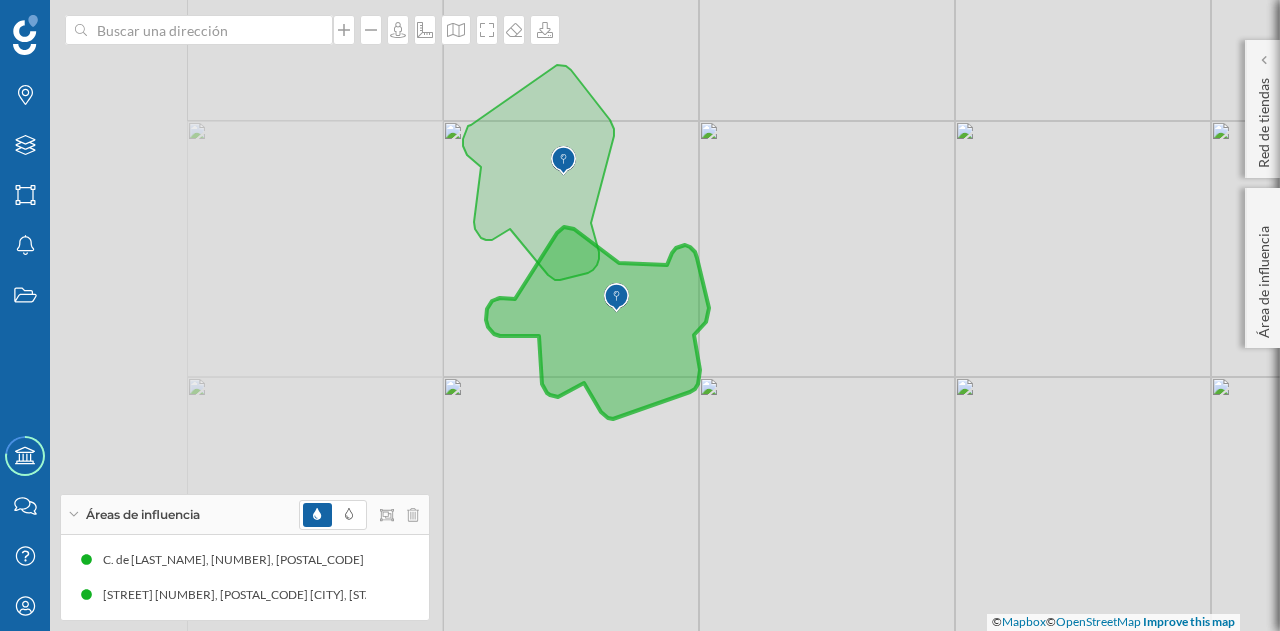 drag, startPoint x: 376, startPoint y: 170, endPoint x: 700, endPoint y: 217, distance: 327.3912 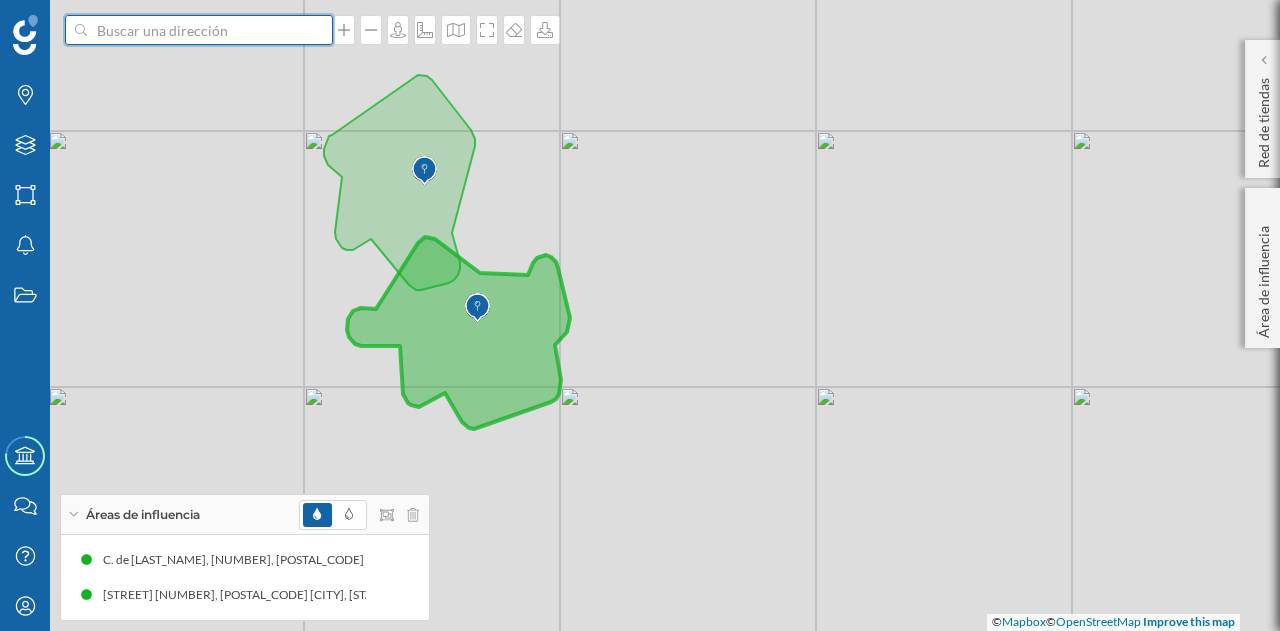 click at bounding box center [199, 30] 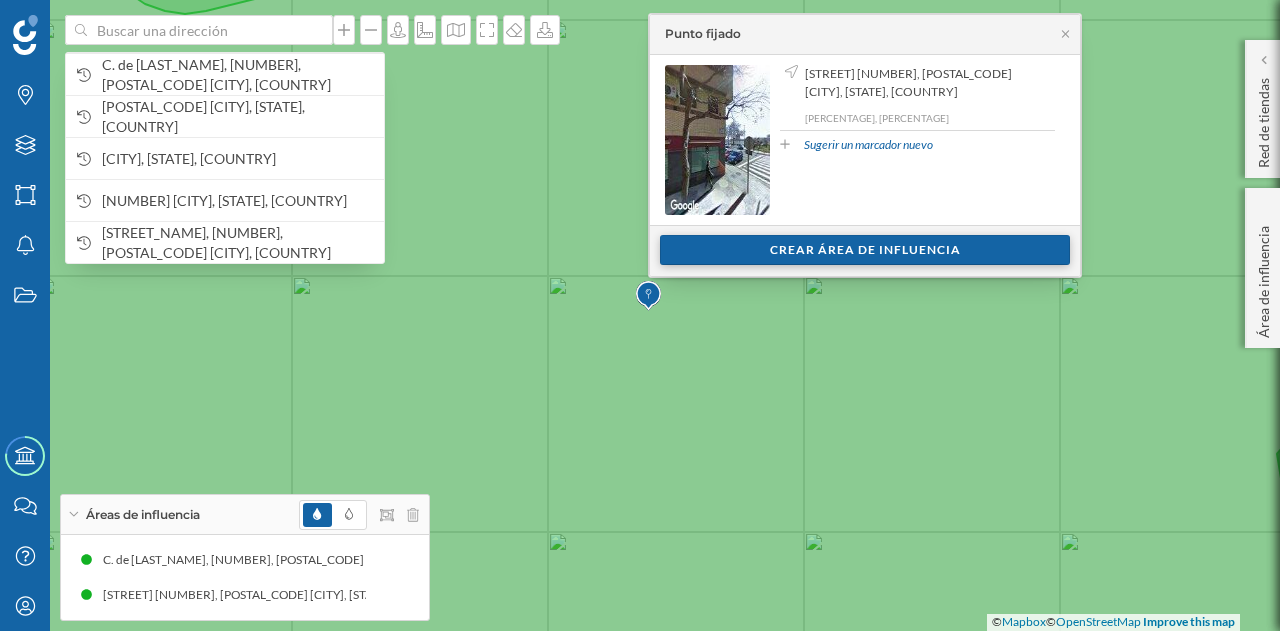 click on "Crear área de influencia" at bounding box center (865, 250) 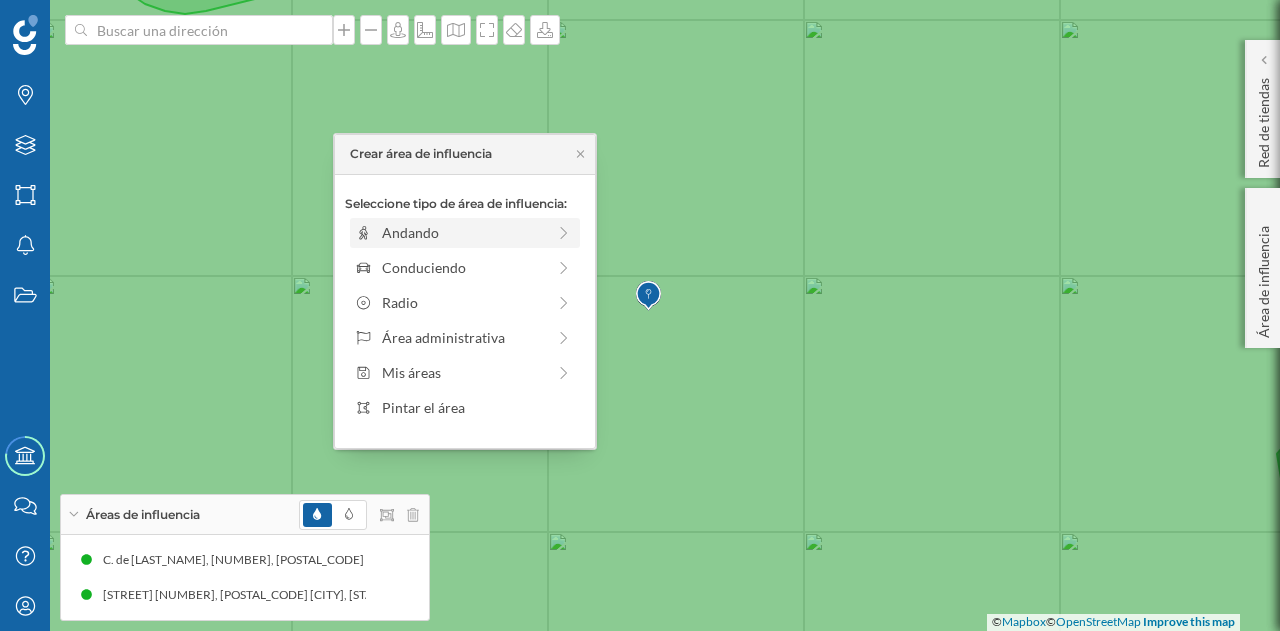click on "Andando" at bounding box center (463, 232) 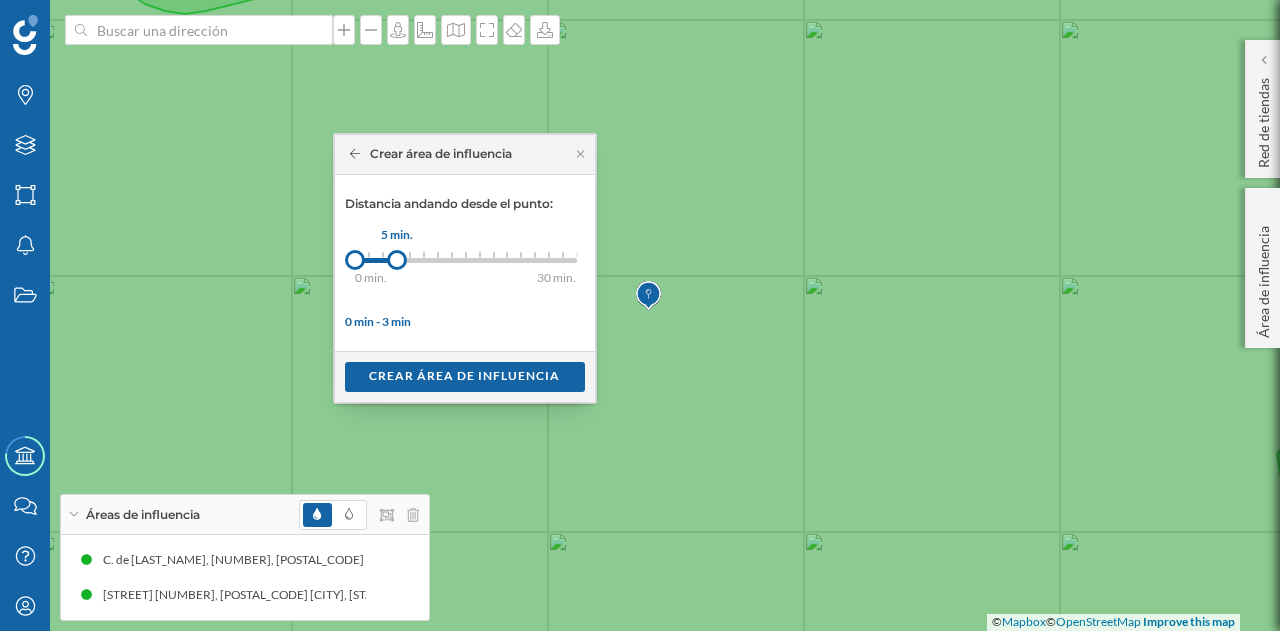drag, startPoint x: 367, startPoint y: 264, endPoint x: 396, endPoint y: 261, distance: 29.15476 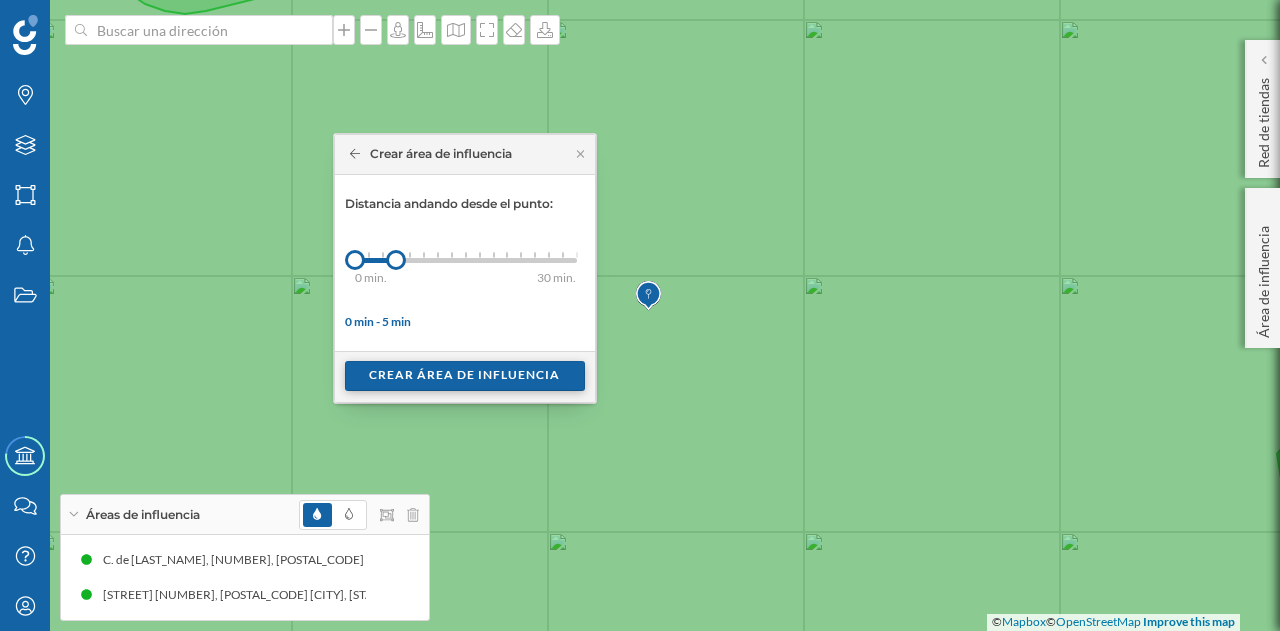 click on "Crear área de influencia" at bounding box center [465, 376] 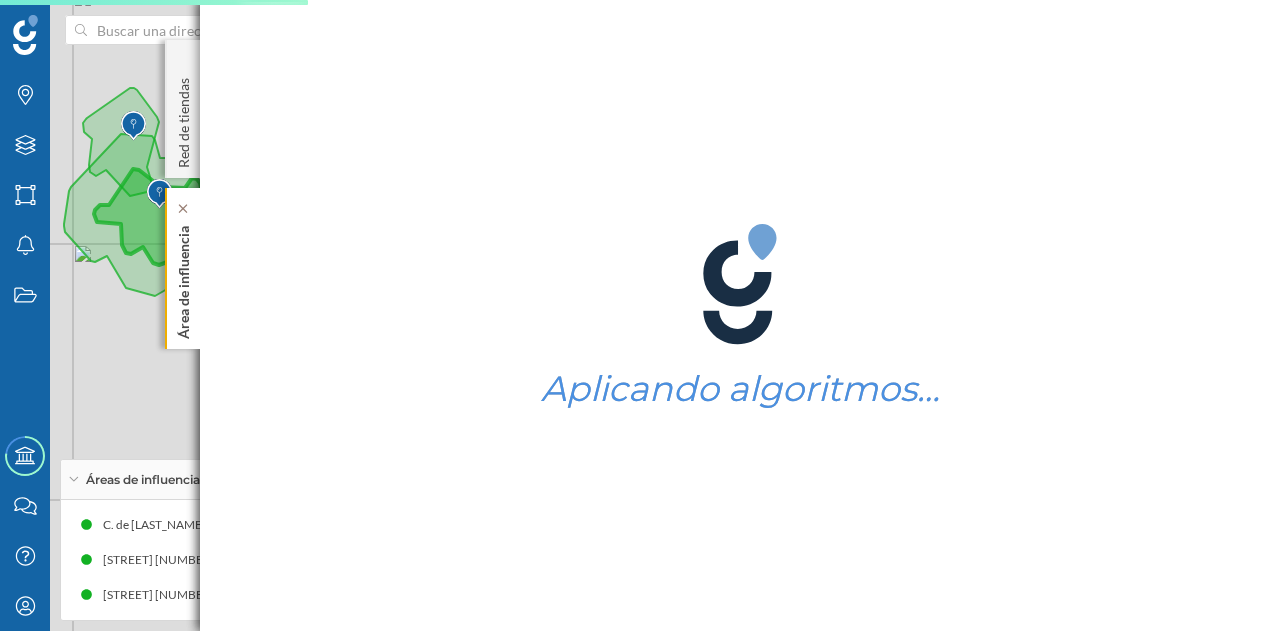 click on "Área de influencia" 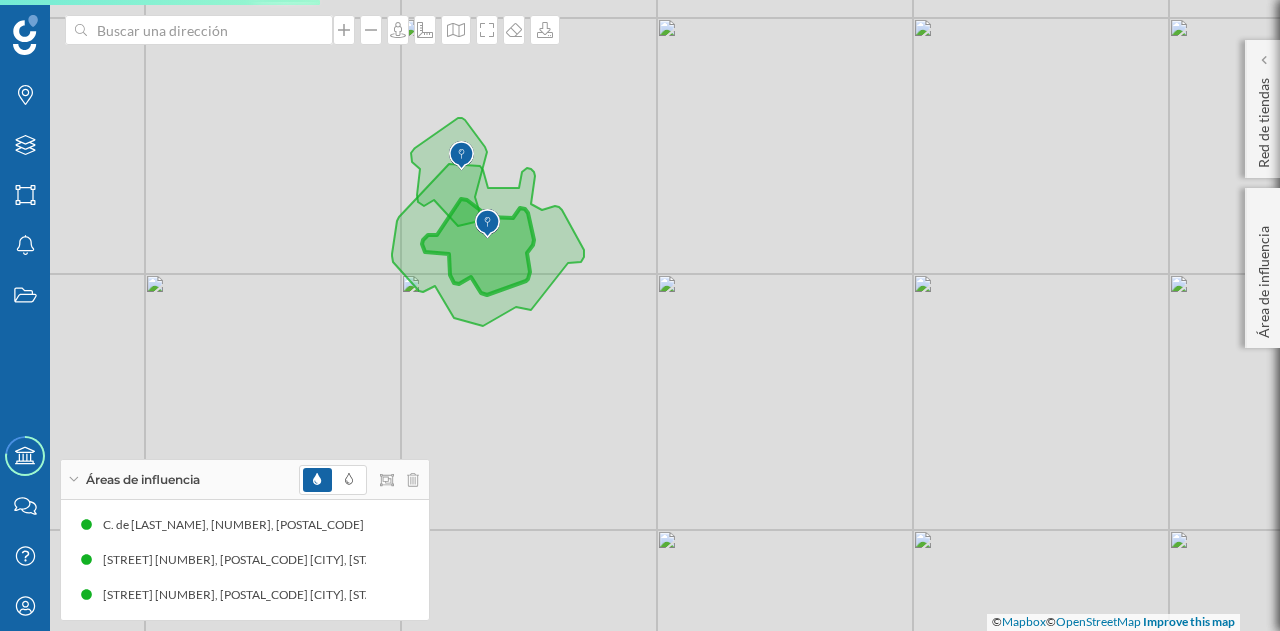 drag, startPoint x: 260, startPoint y: 349, endPoint x: 570, endPoint y: 377, distance: 311.26193 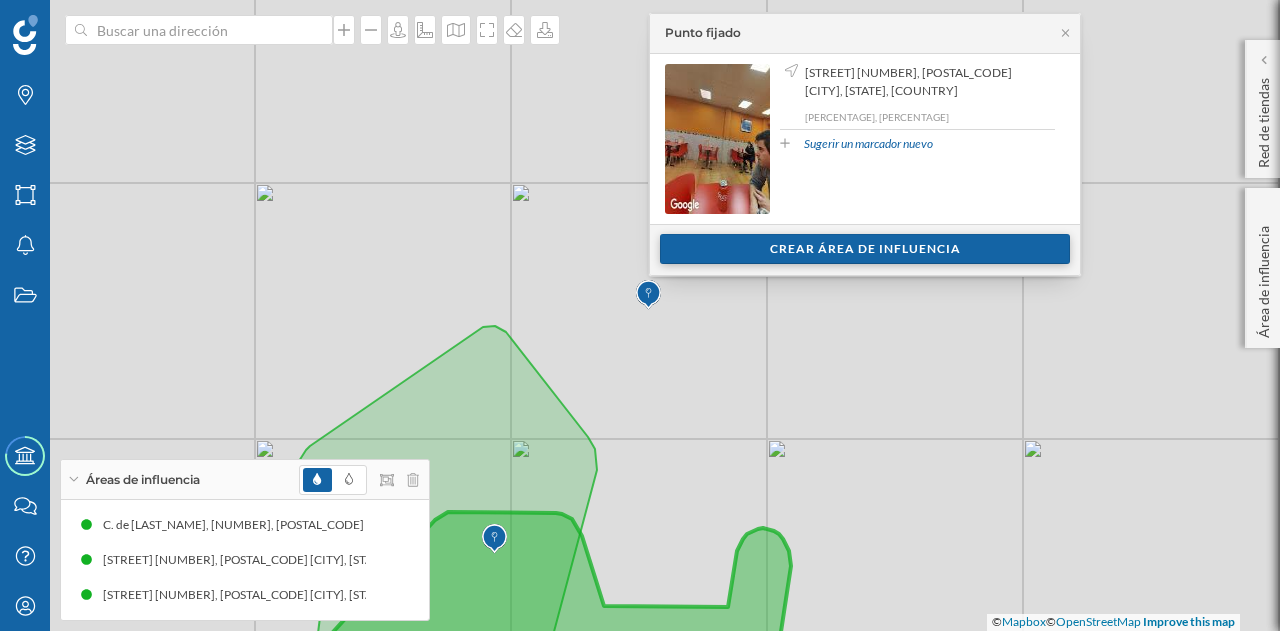 click on "Crear área de influencia" at bounding box center (865, 249) 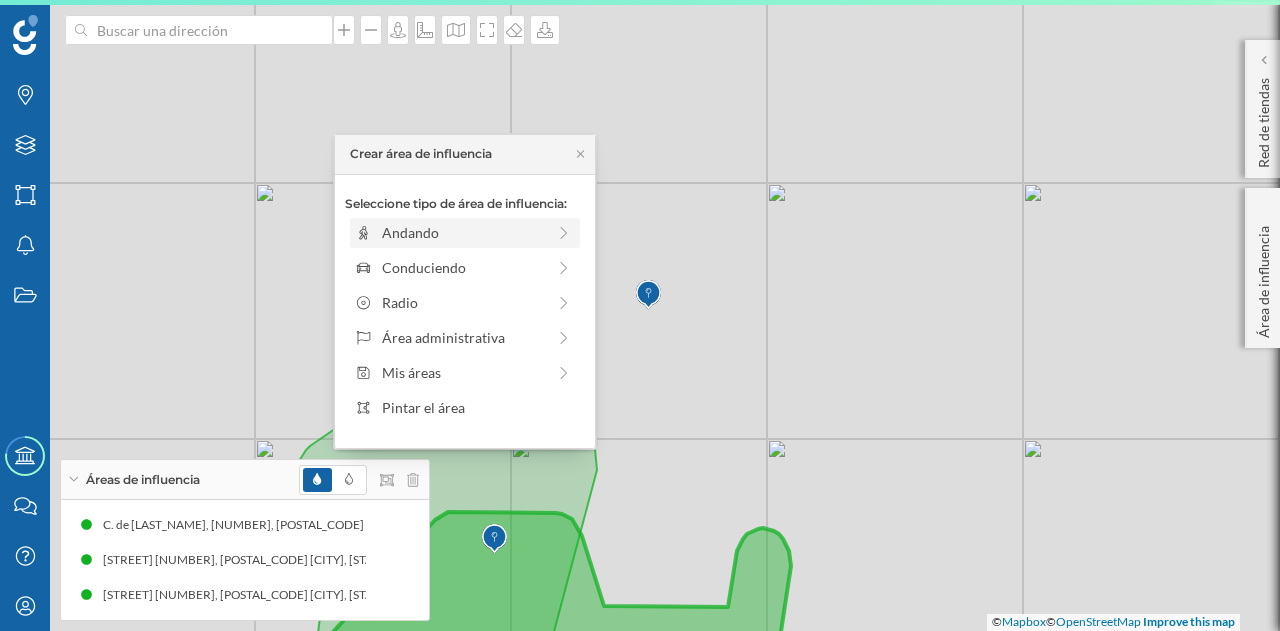 click on "Andando" at bounding box center [463, 232] 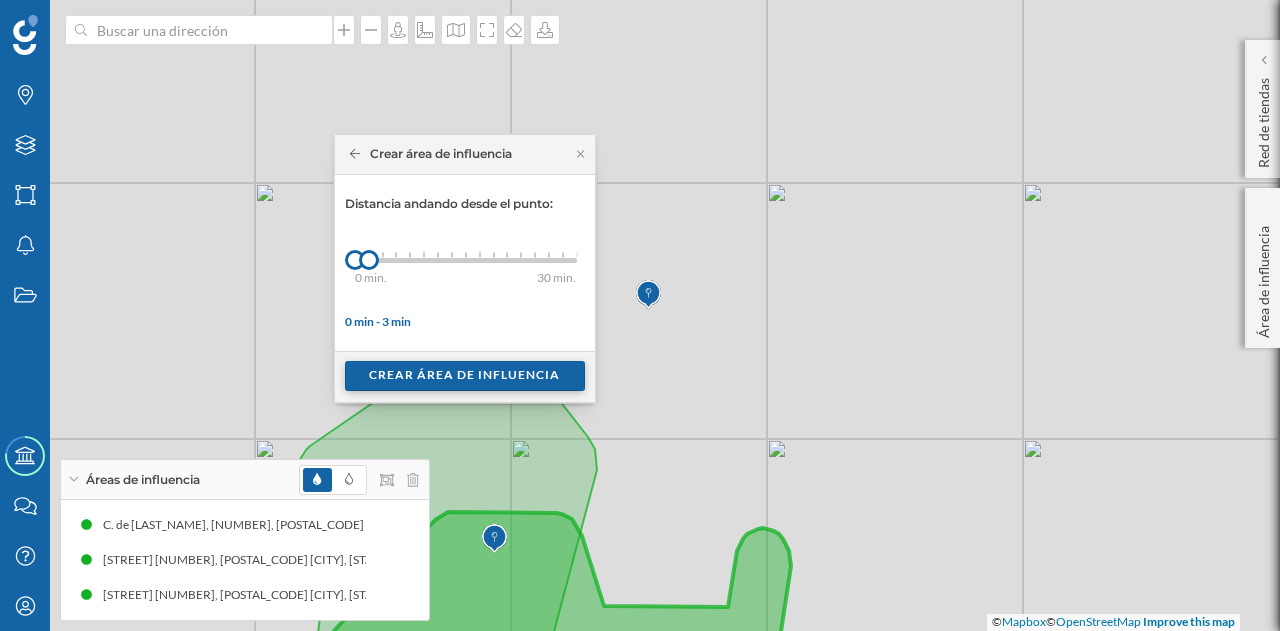 click on "Crear área de influencia" at bounding box center [465, 376] 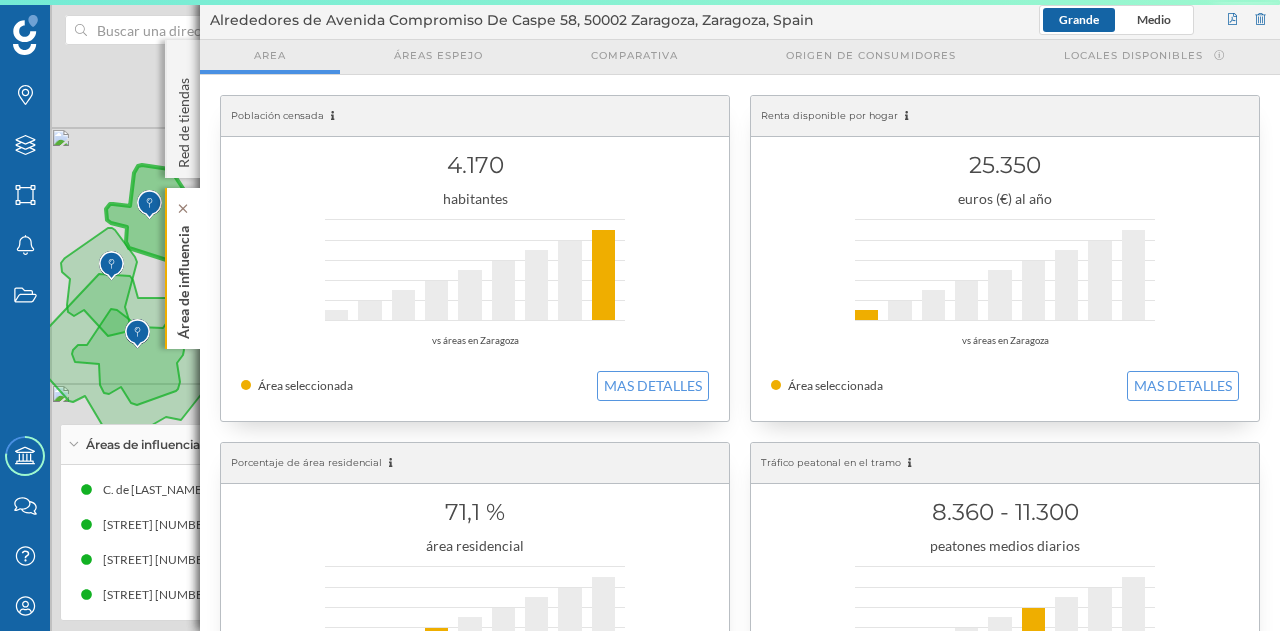 click on "Área de influencia" 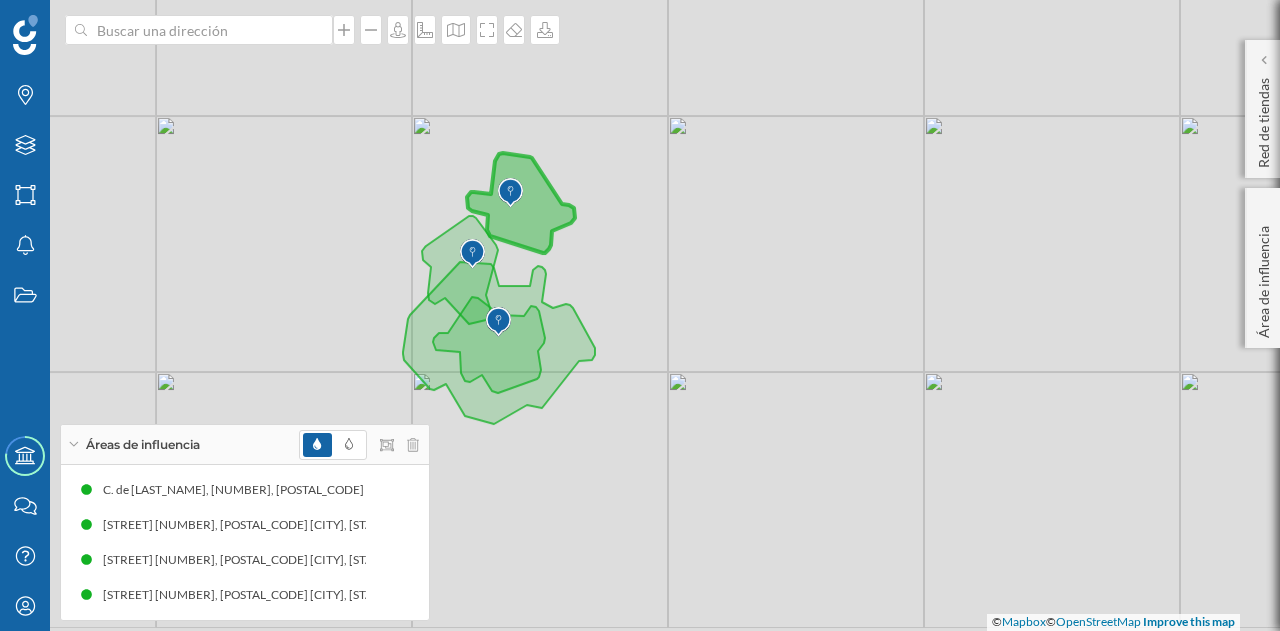 drag, startPoint x: 240, startPoint y: 286, endPoint x: 600, endPoint y: 273, distance: 360.23465 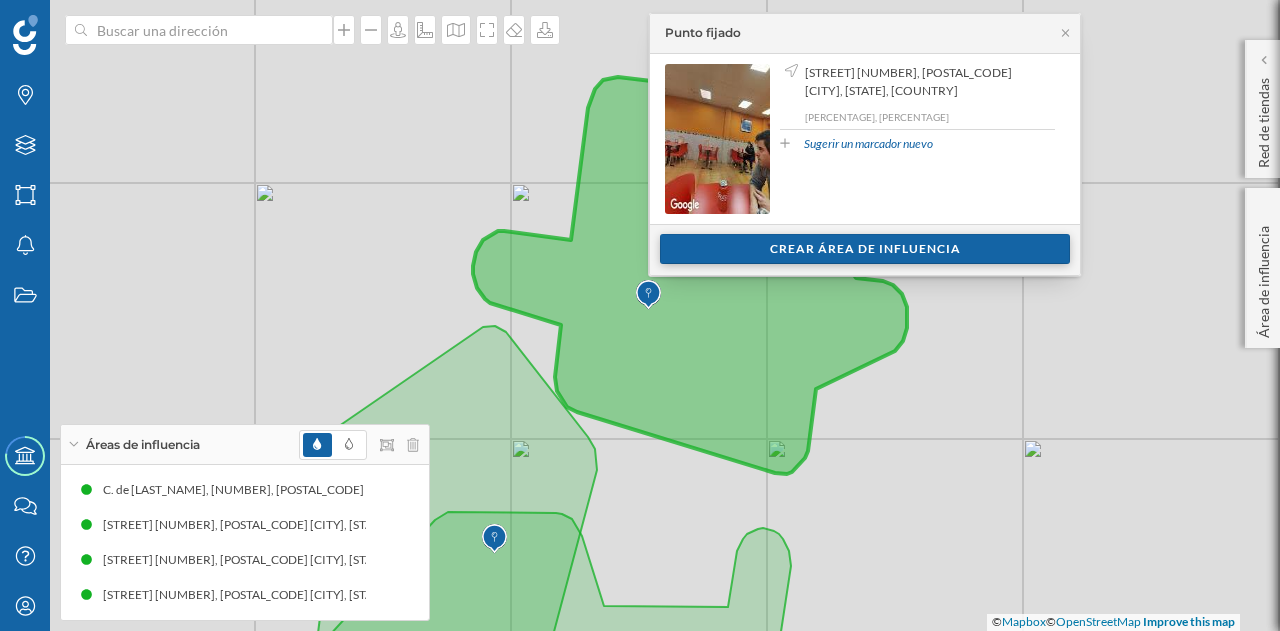 click on "Crear área de influencia" at bounding box center [865, 249] 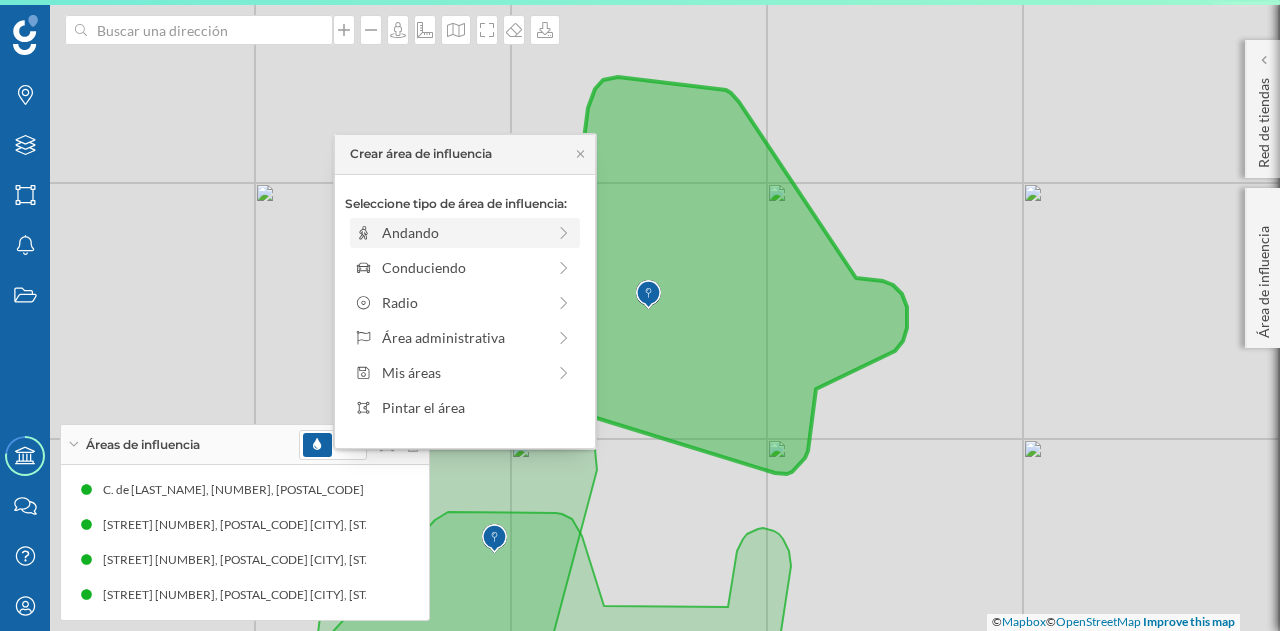 click on "Andando" at bounding box center (463, 232) 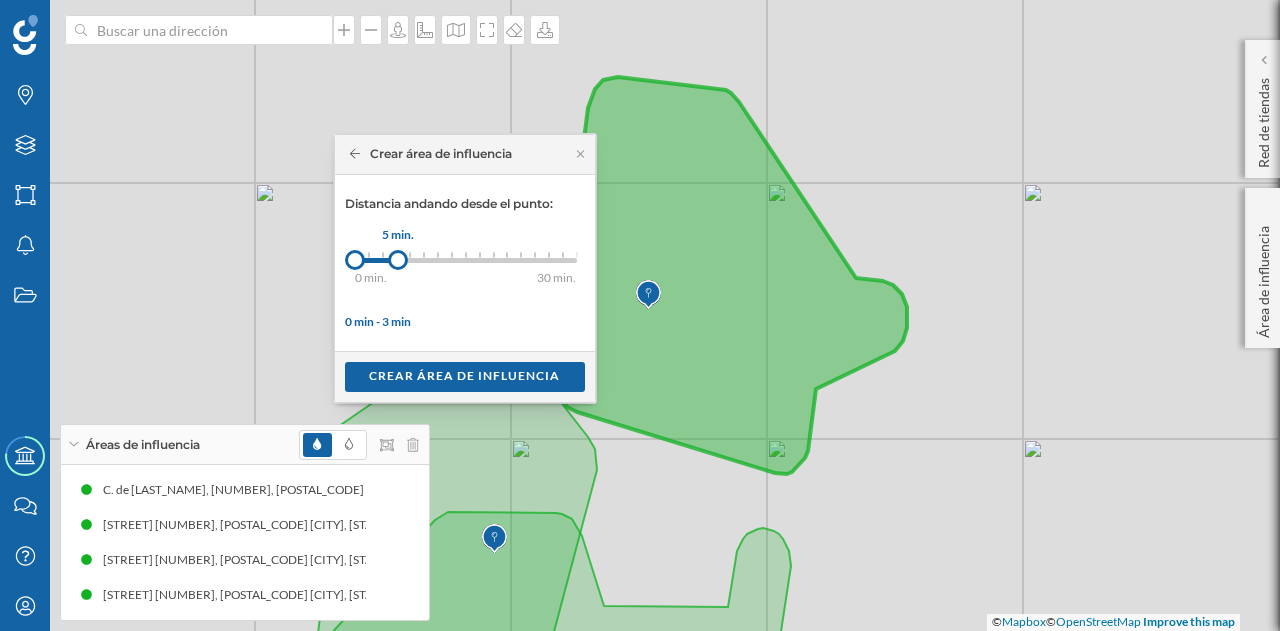 drag, startPoint x: 370, startPoint y: 257, endPoint x: 397, endPoint y: 255, distance: 27.073973 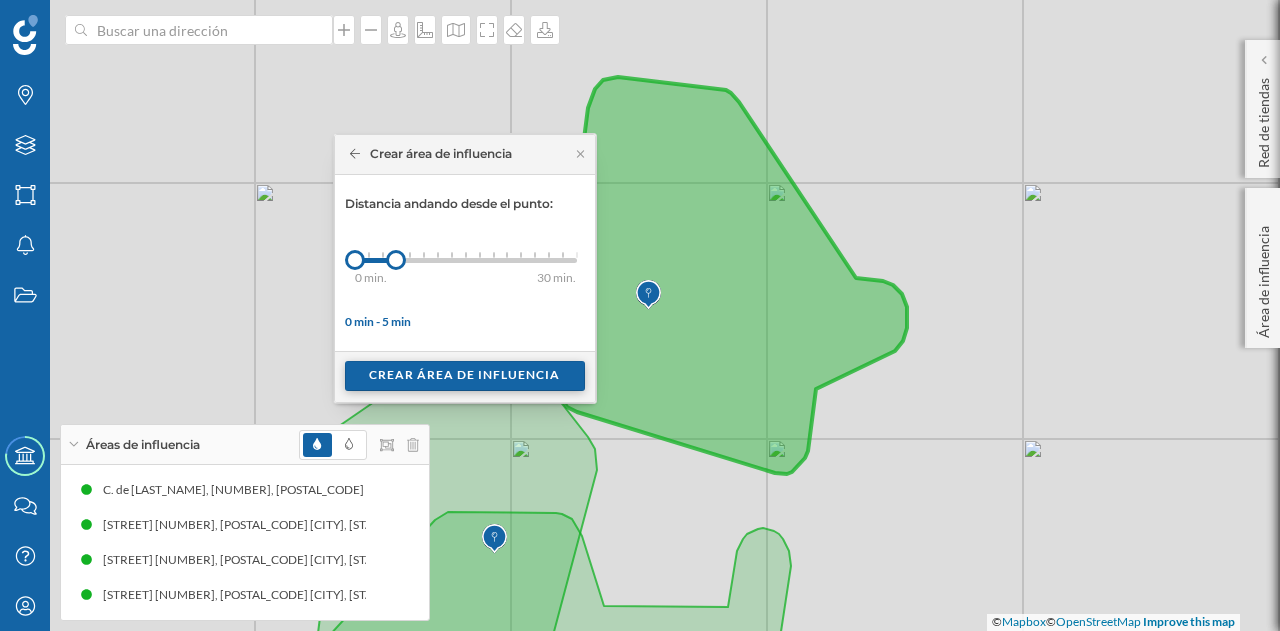 click on "Crear área de influencia" at bounding box center [465, 376] 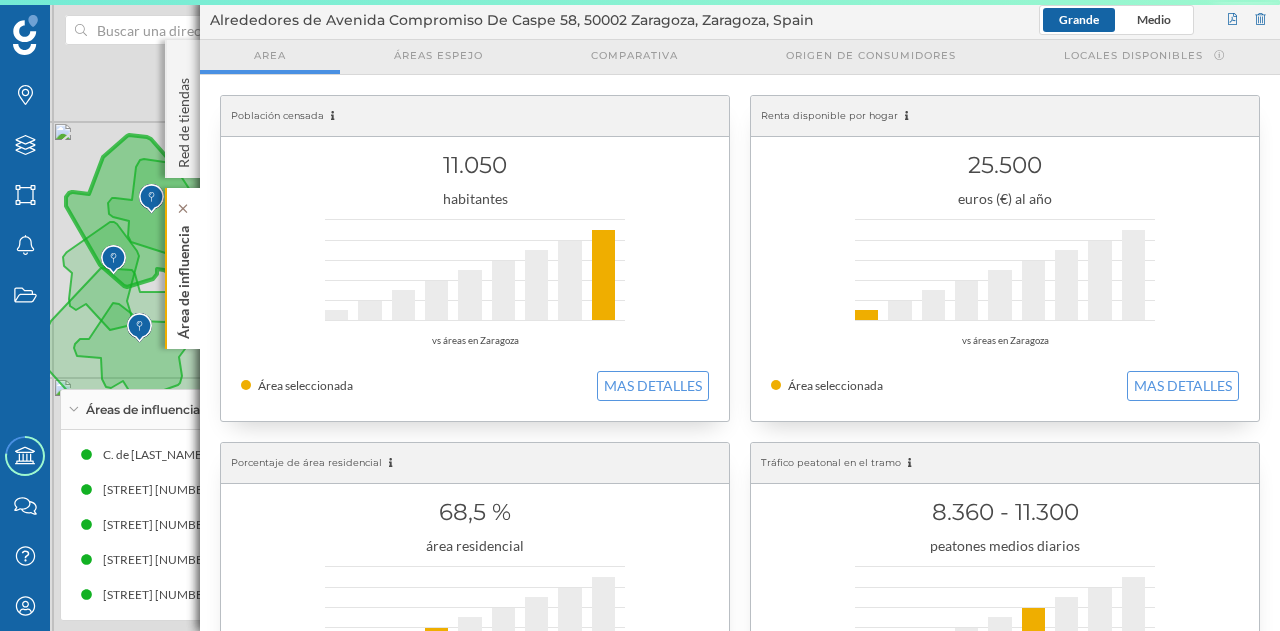 click on "Área de influencia" 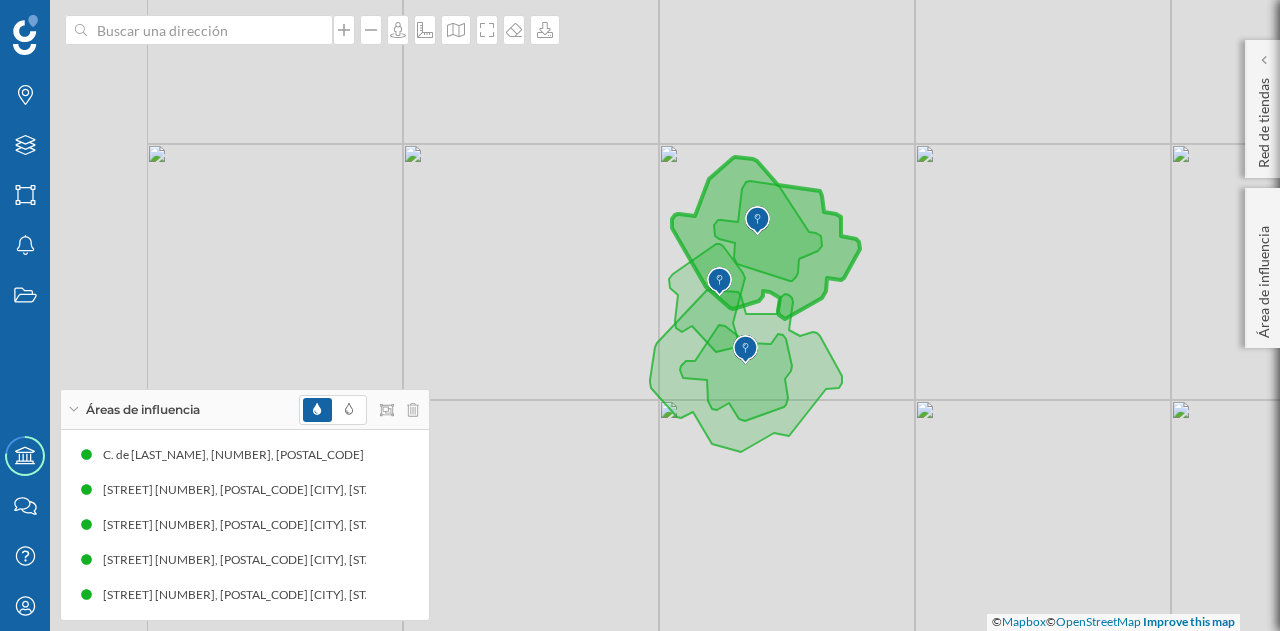 drag, startPoint x: 334, startPoint y: 325, endPoint x: 897, endPoint y: 319, distance: 563.032 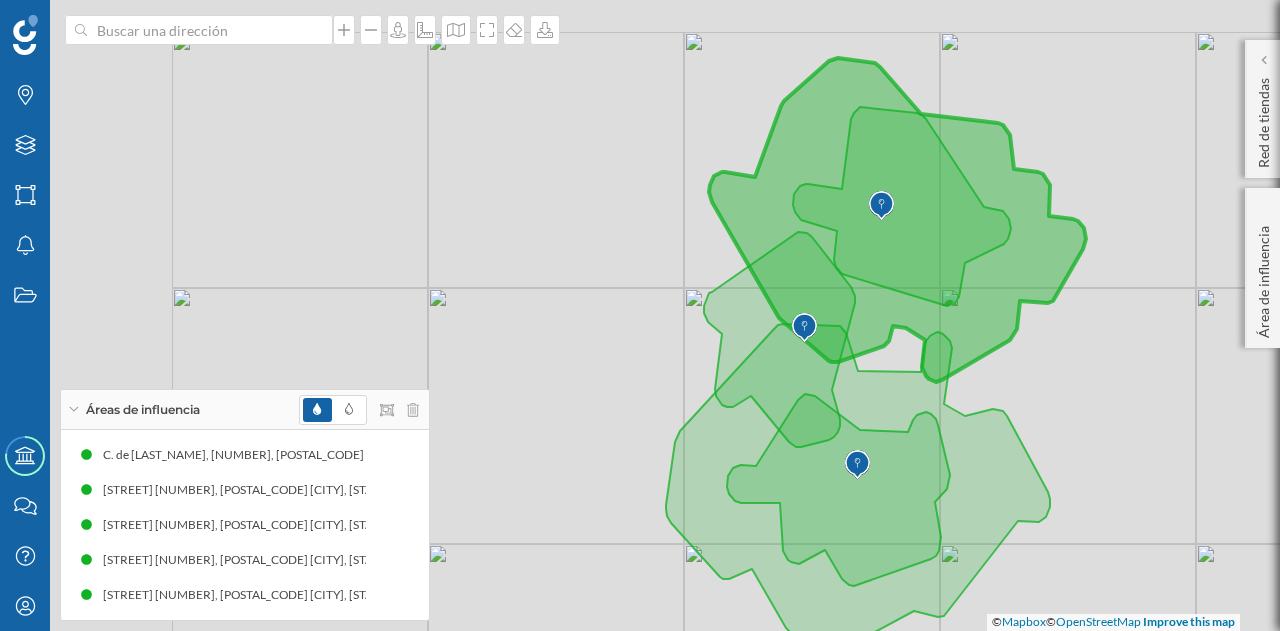 drag, startPoint x: 427, startPoint y: 246, endPoint x: 606, endPoint y: 291, distance: 184.56976 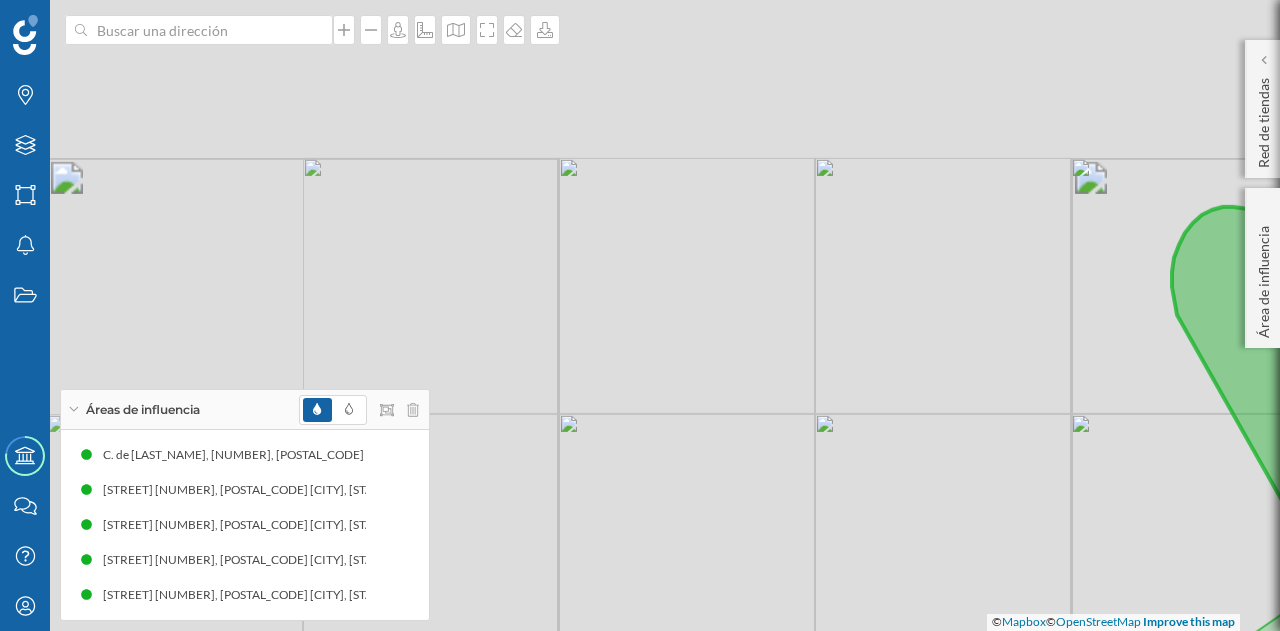 drag, startPoint x: 561, startPoint y: 150, endPoint x: 614, endPoint y: 357, distance: 213.67732 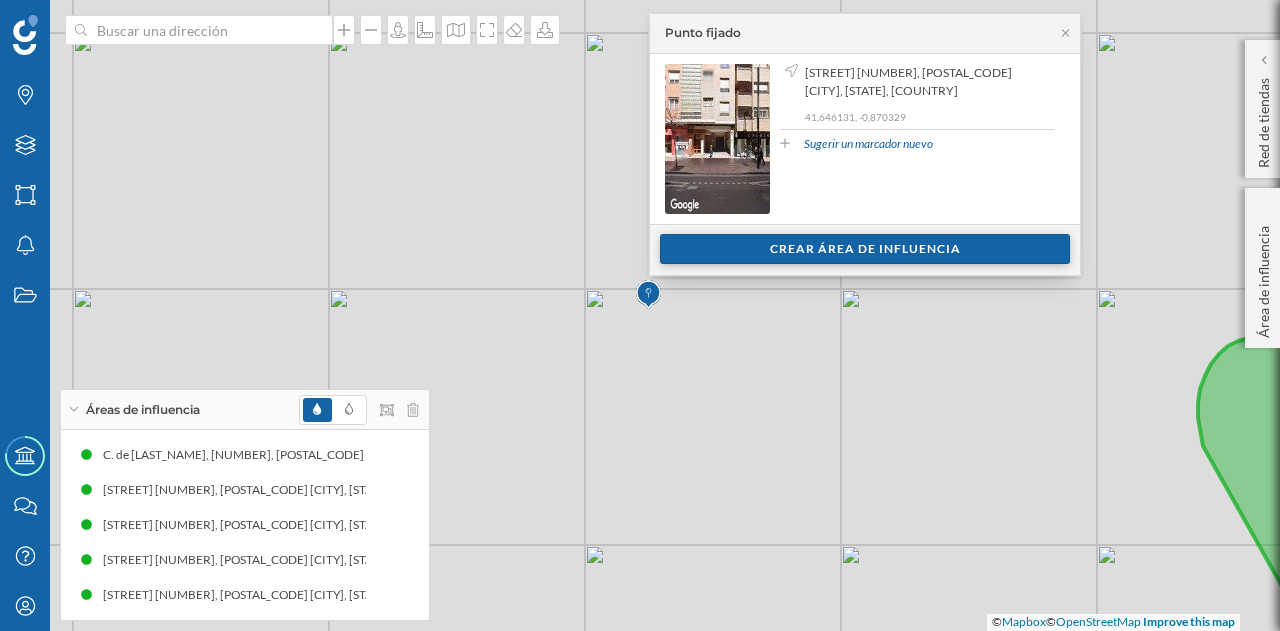 click on "Crear área de influencia" at bounding box center [865, 249] 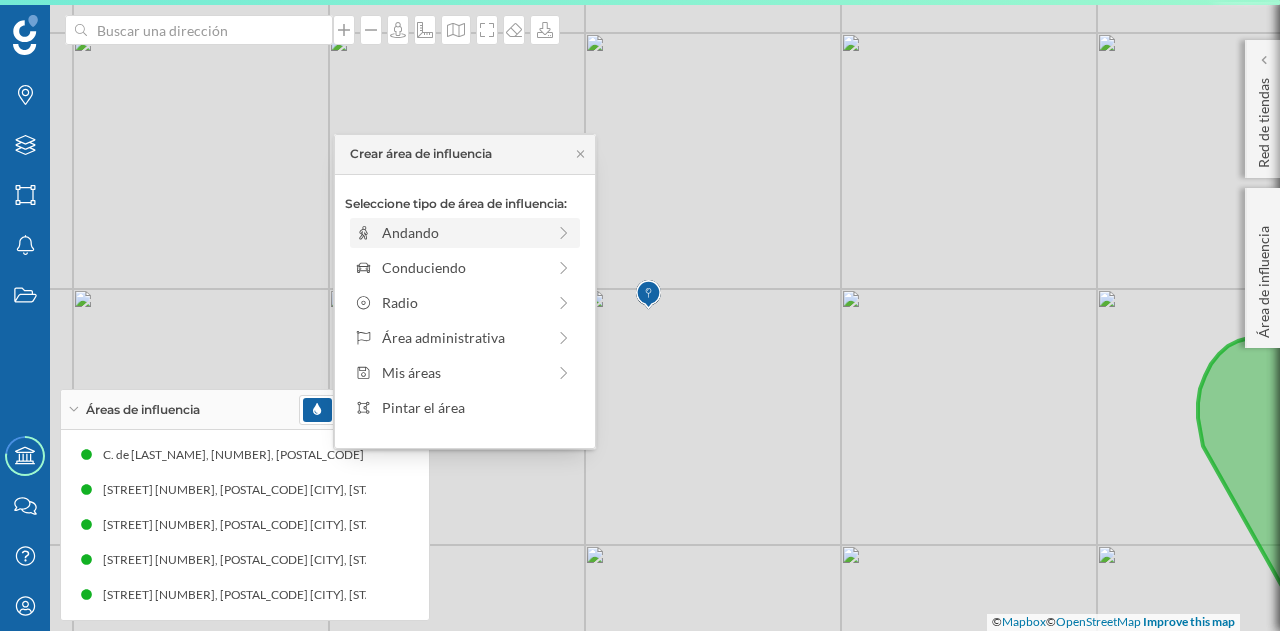 click on "Andando" at bounding box center (463, 232) 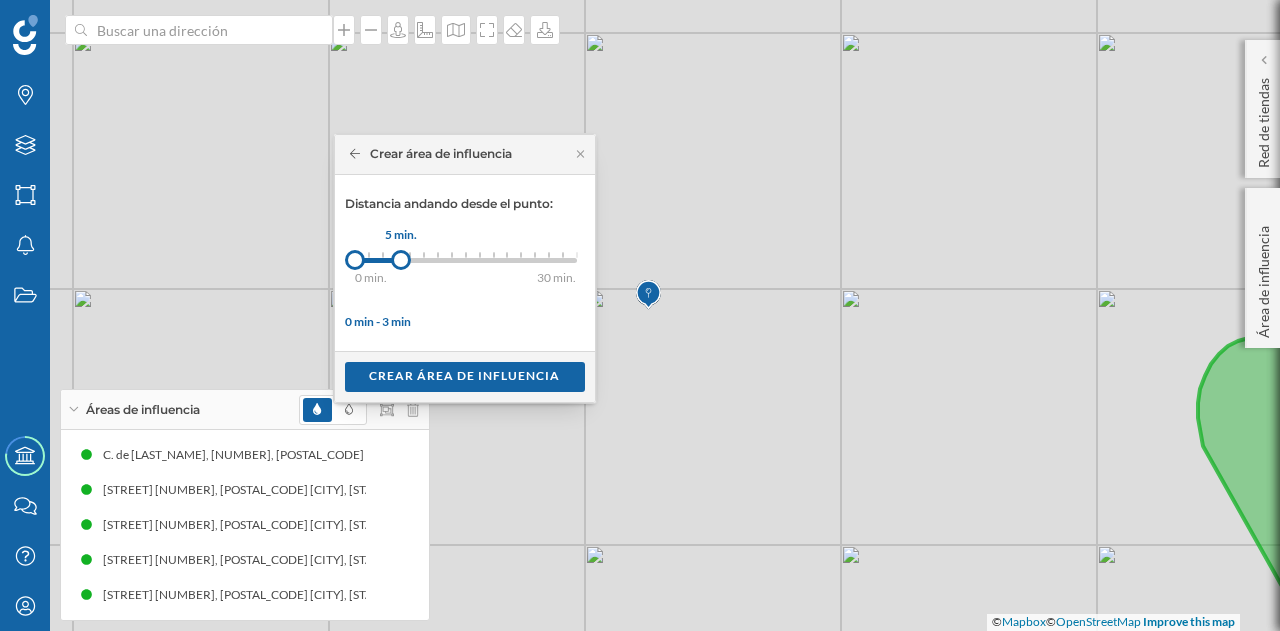 click at bounding box center (401, 260) 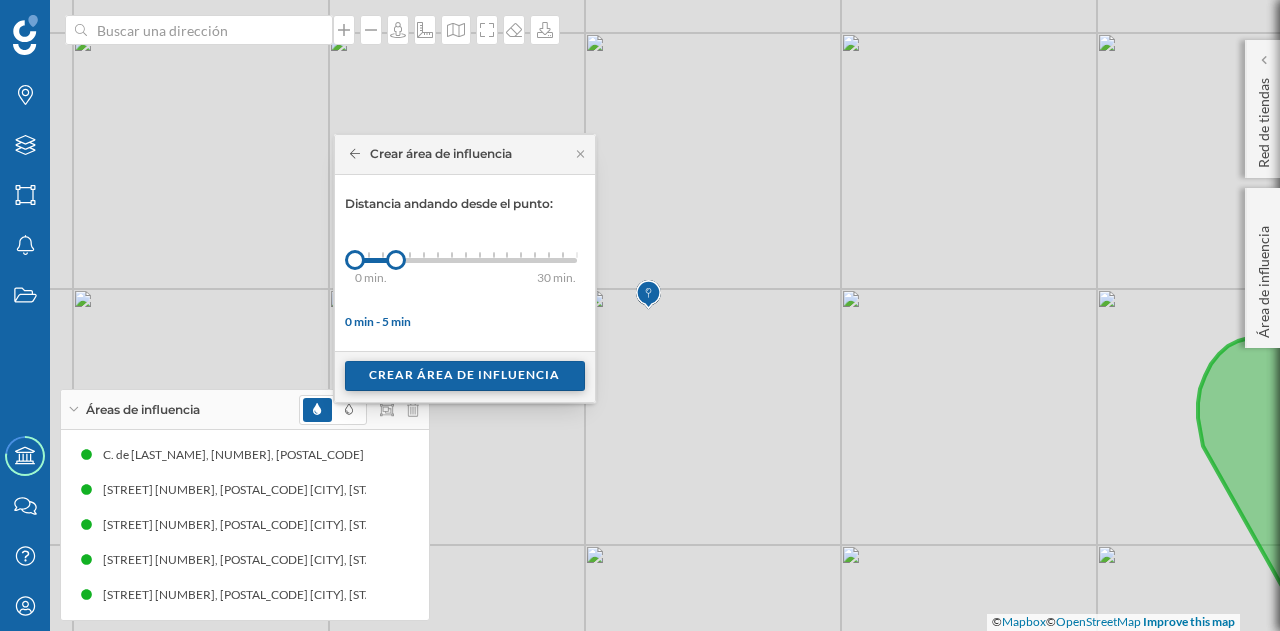 click on "Crear área de influencia" at bounding box center (465, 376) 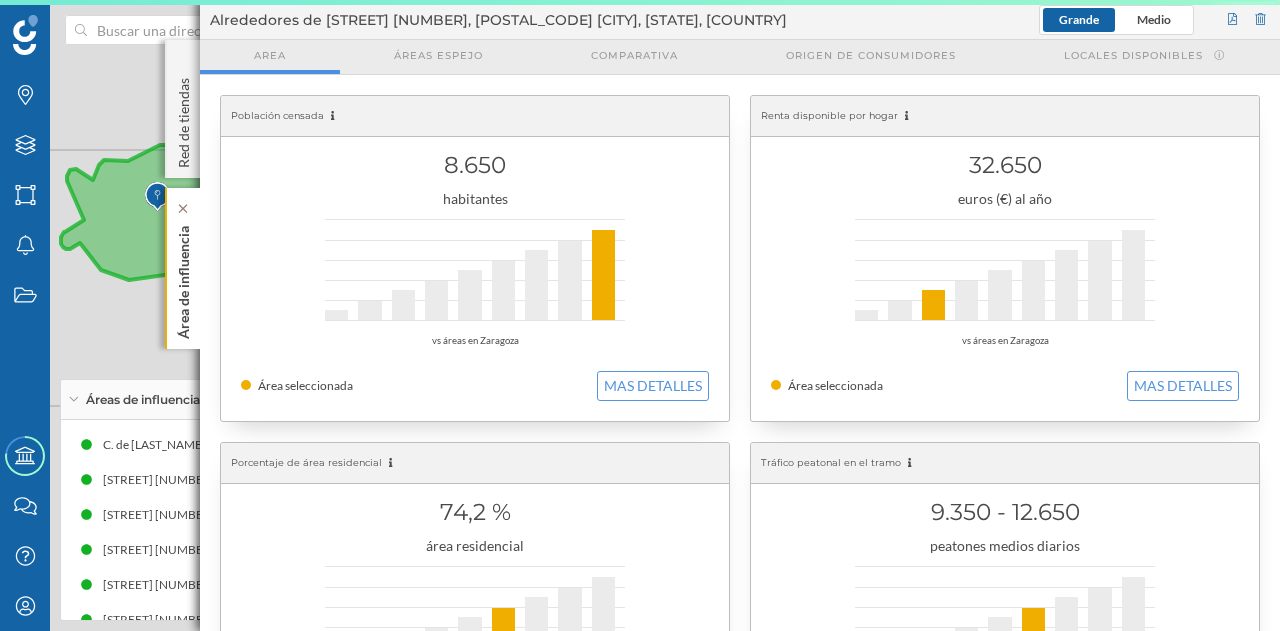click on "Área de influencia" 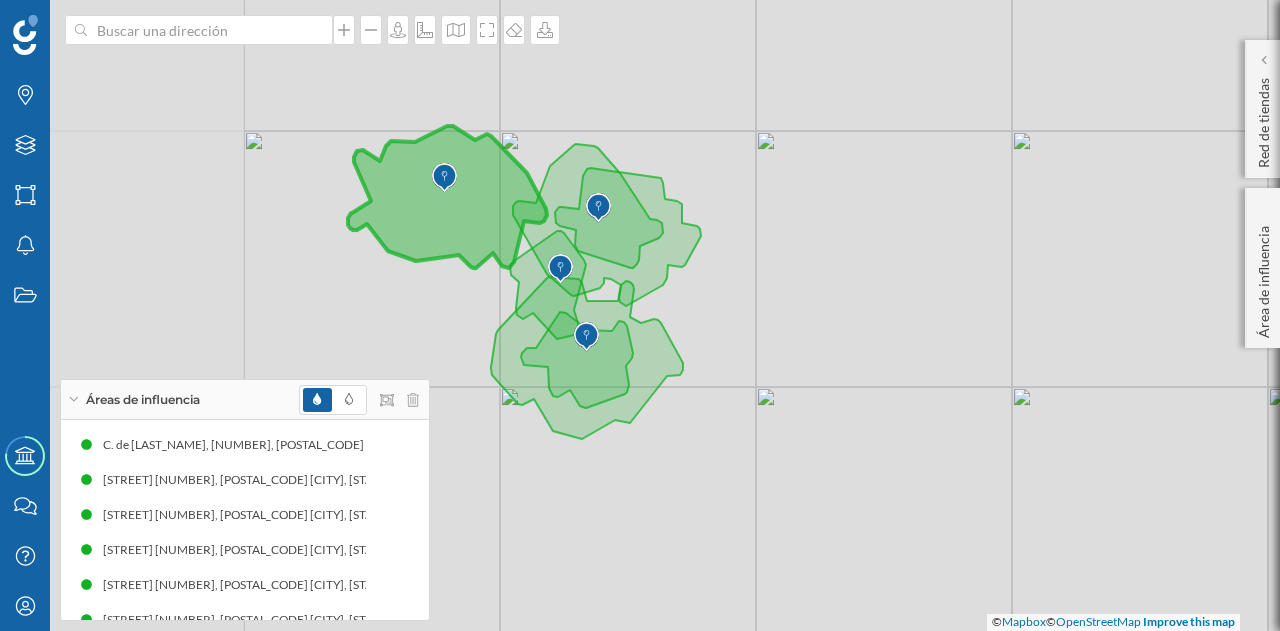 drag, startPoint x: 529, startPoint y: 338, endPoint x: 816, endPoint y: 319, distance: 287.62823 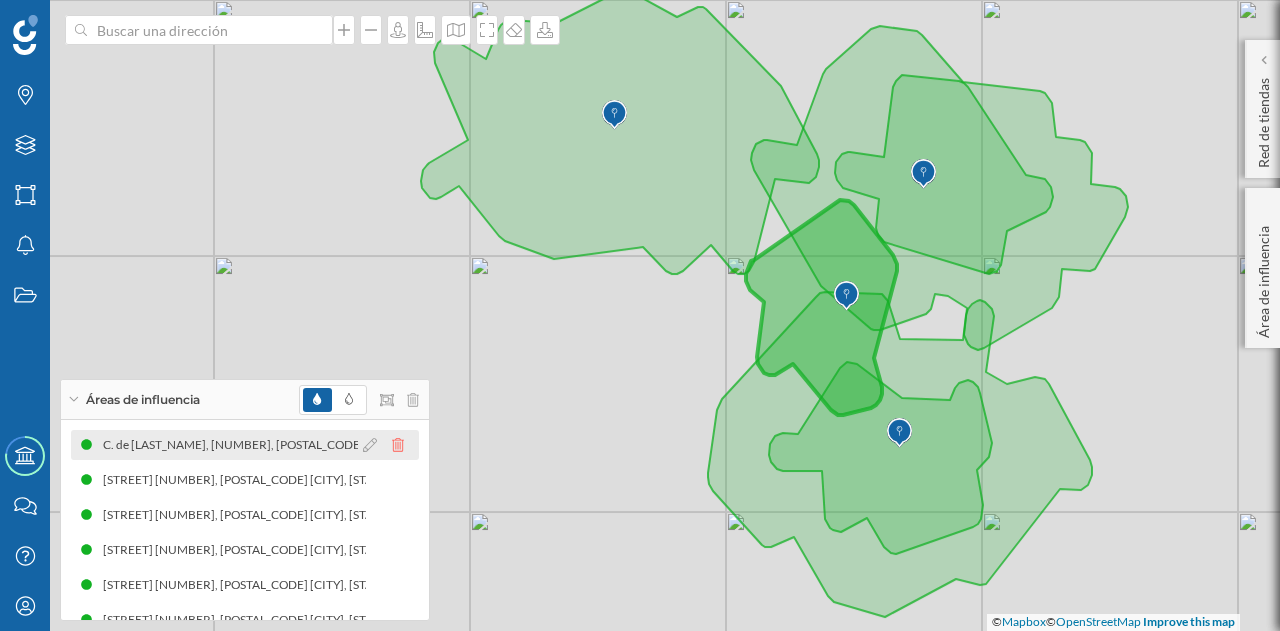 click 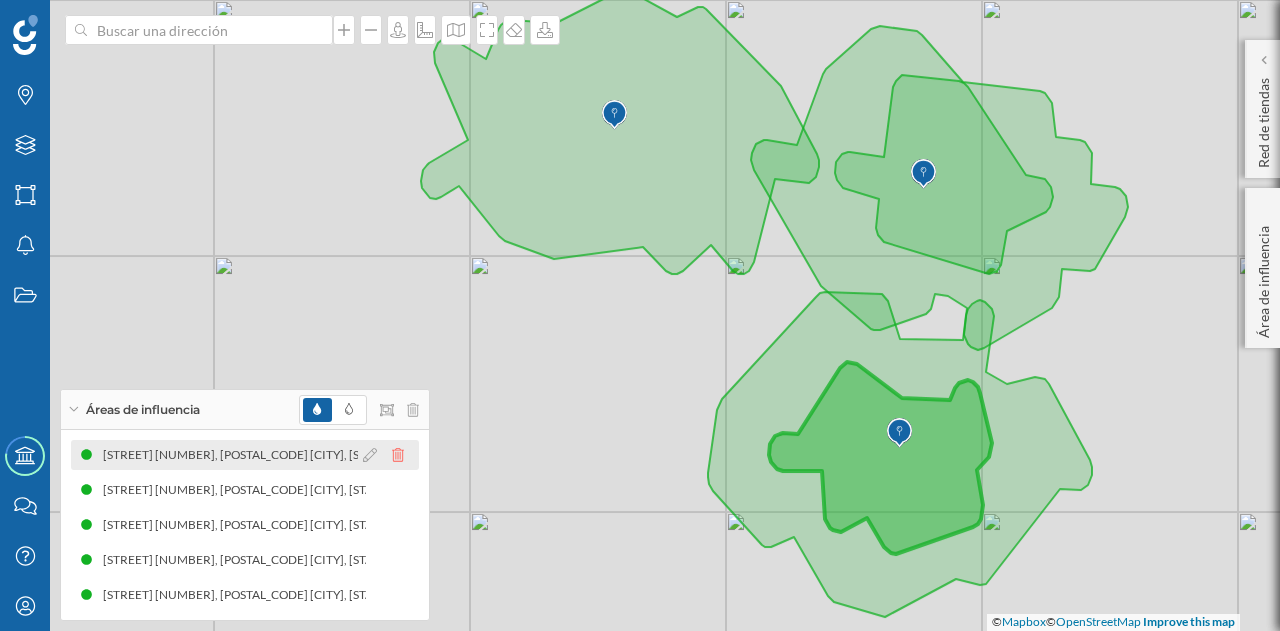 click 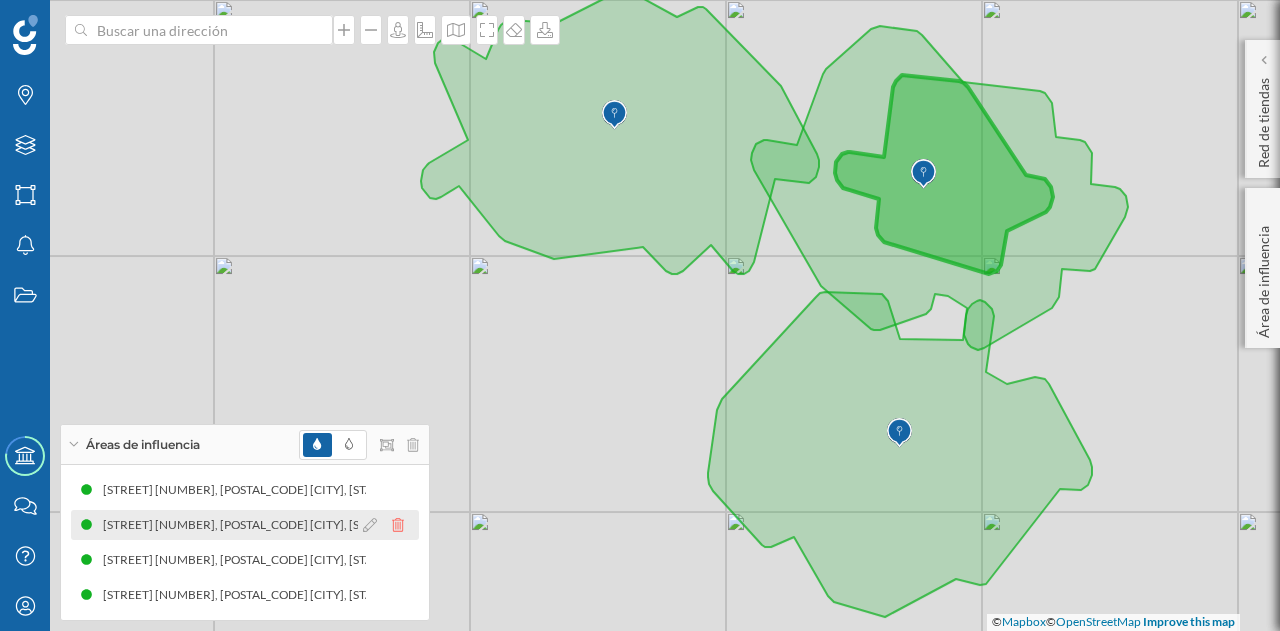 click 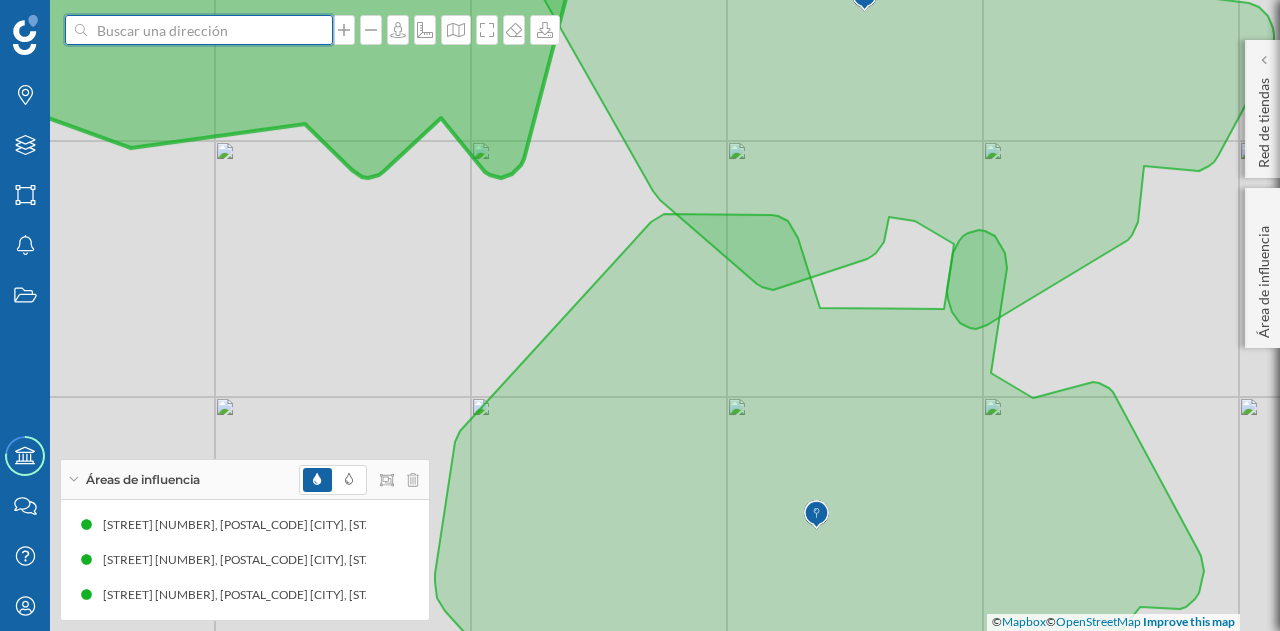 click at bounding box center [199, 30] 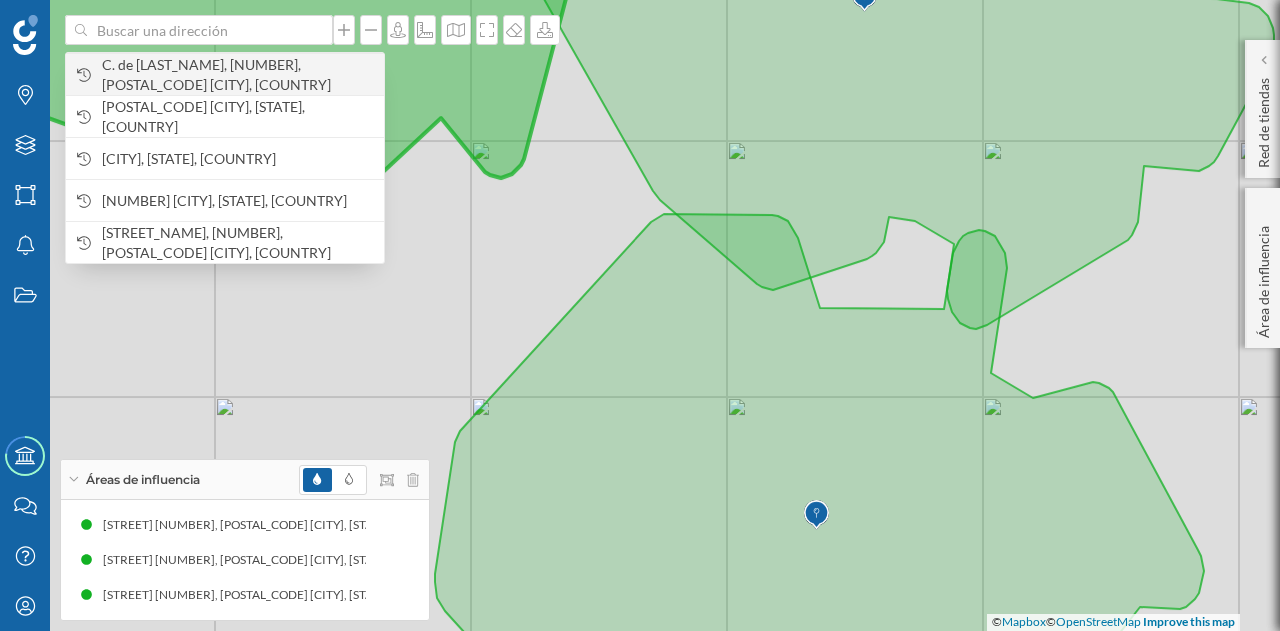 click on "C. de [LAST_NAME], [NUMBER], [POSTAL_CODE] [CITY], [COUNTRY]" at bounding box center [238, 75] 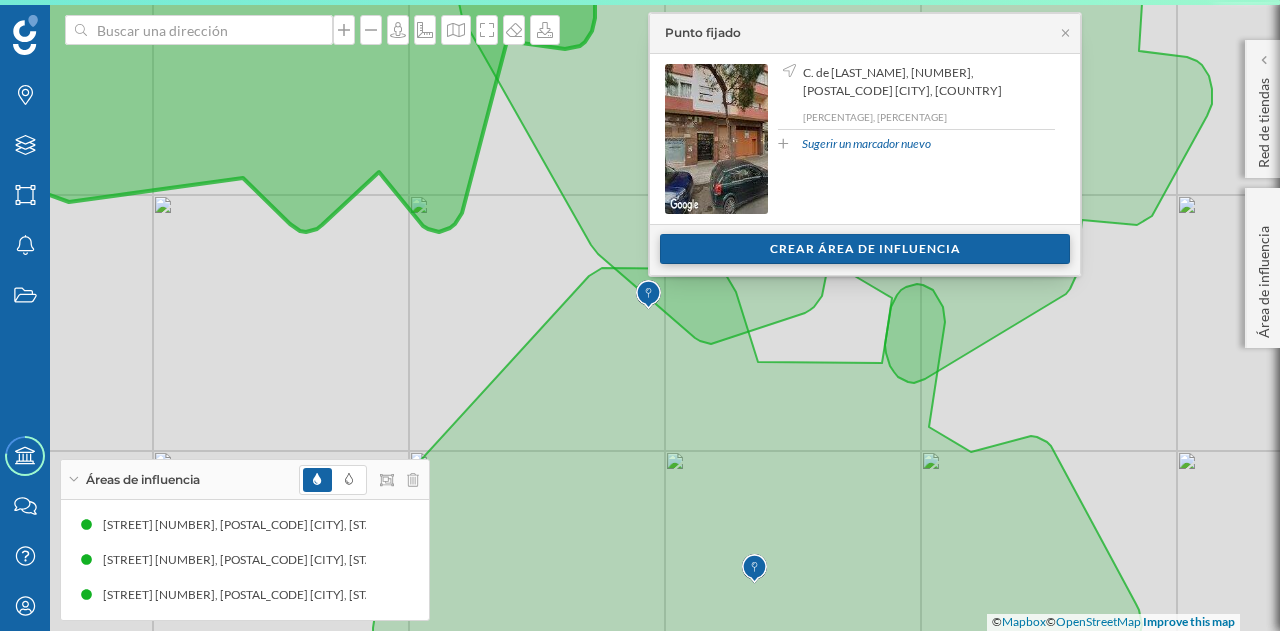 click on "Crear área de influencia" at bounding box center [865, 249] 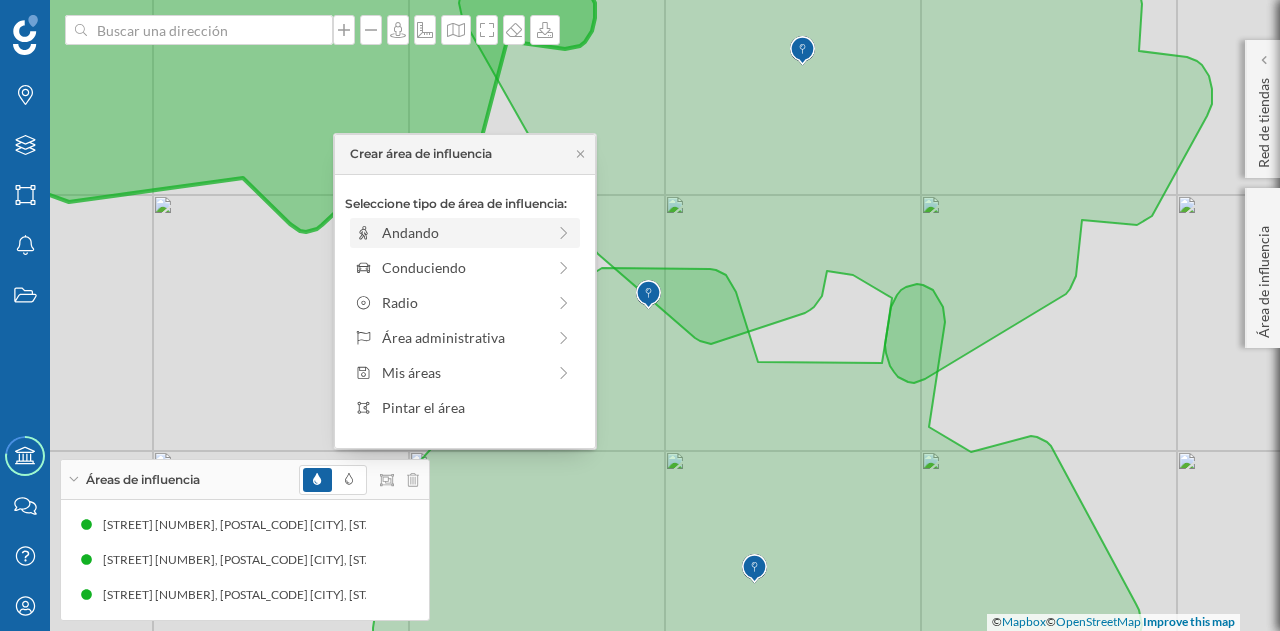click on "Andando" at bounding box center [463, 232] 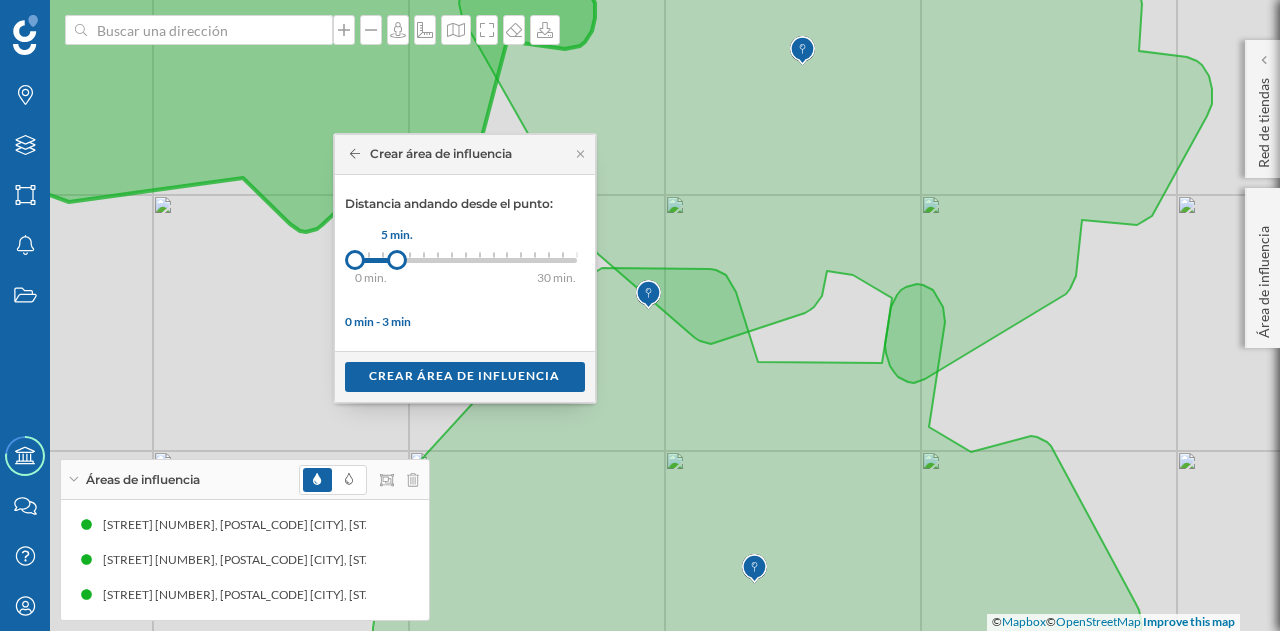 drag, startPoint x: 366, startPoint y: 258, endPoint x: 396, endPoint y: 258, distance: 30 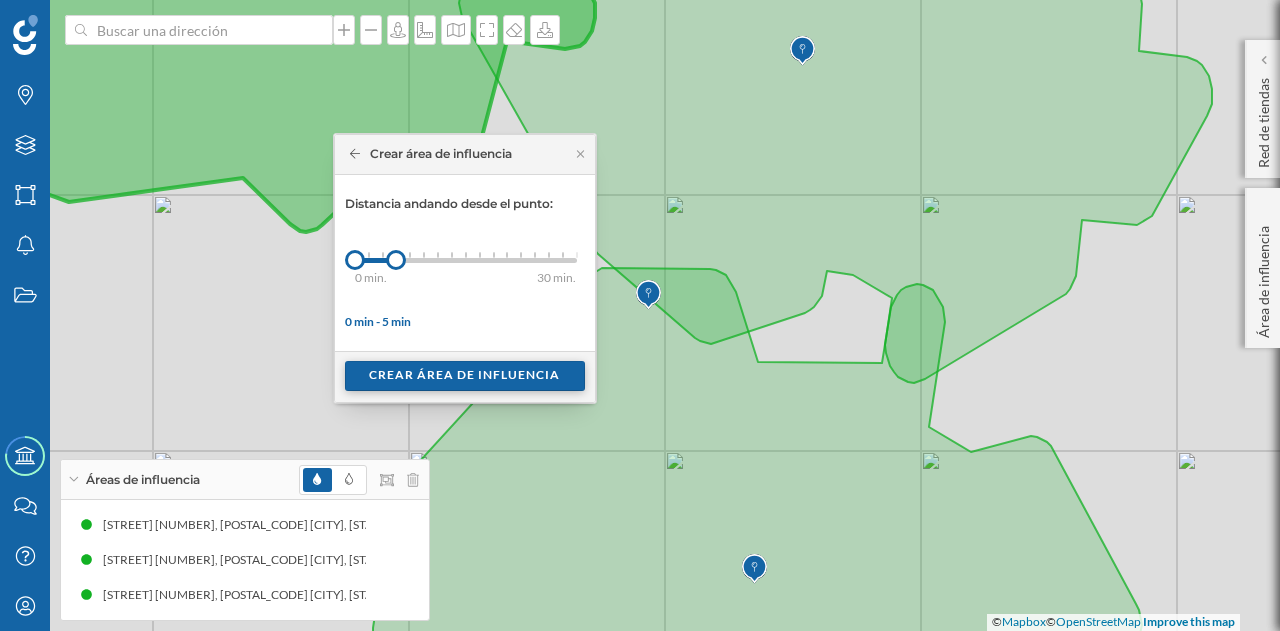 click on "Crear área de influencia" at bounding box center [465, 376] 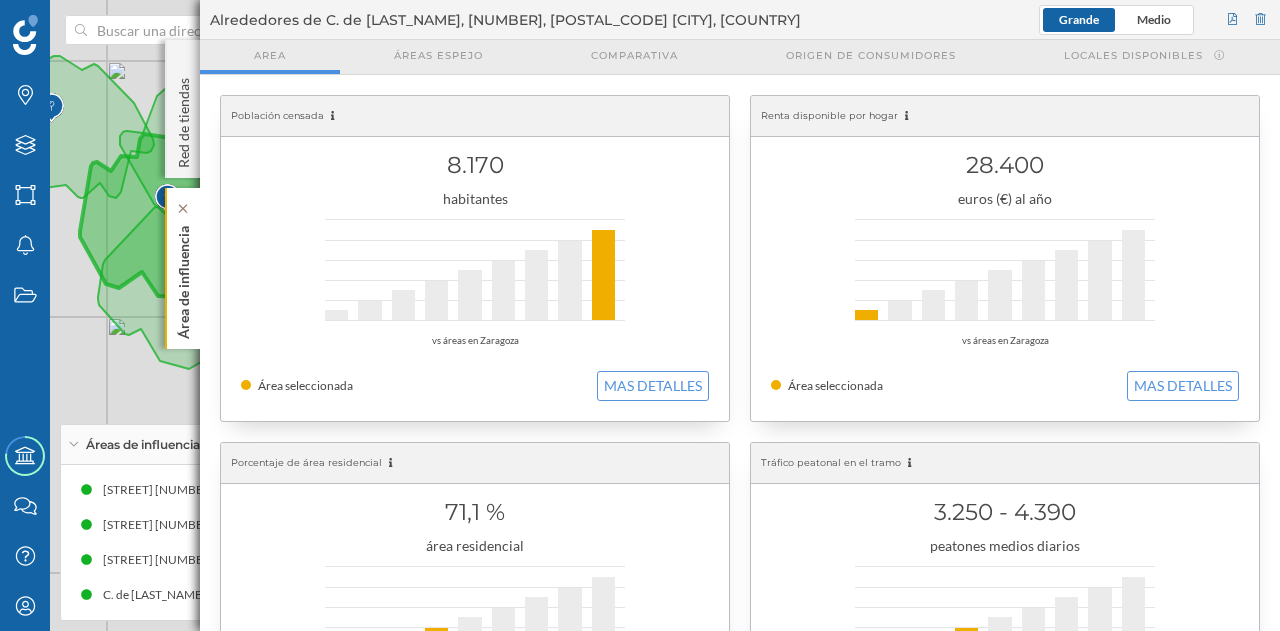 click on "Área de influencia" 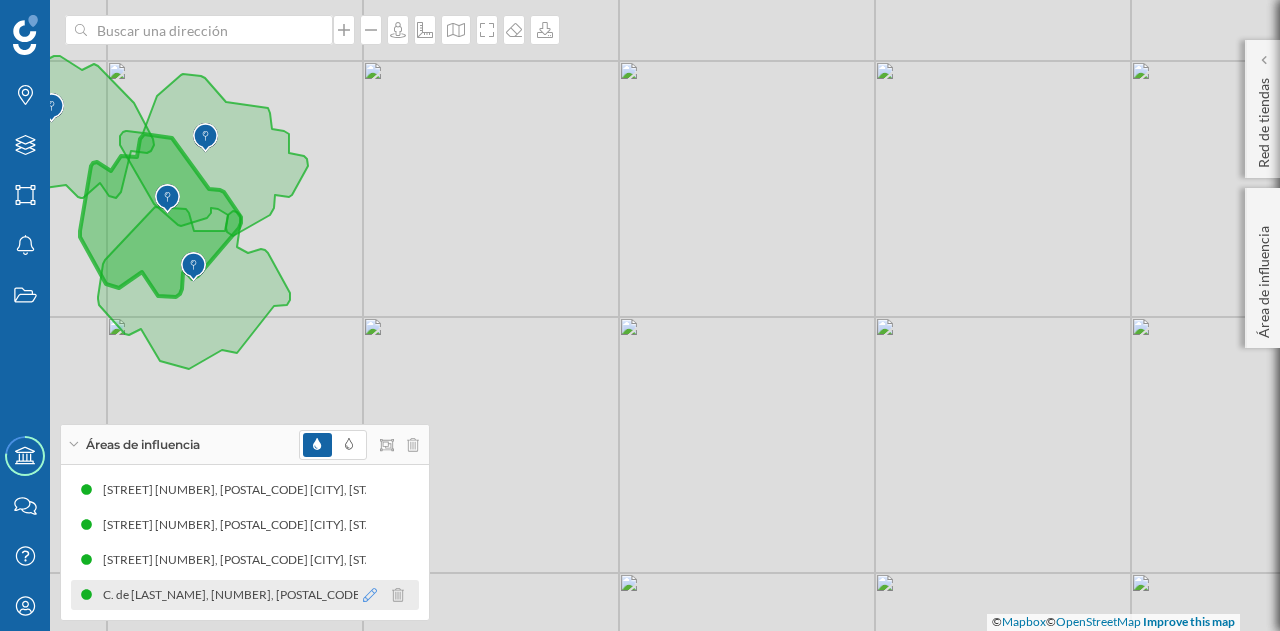 click 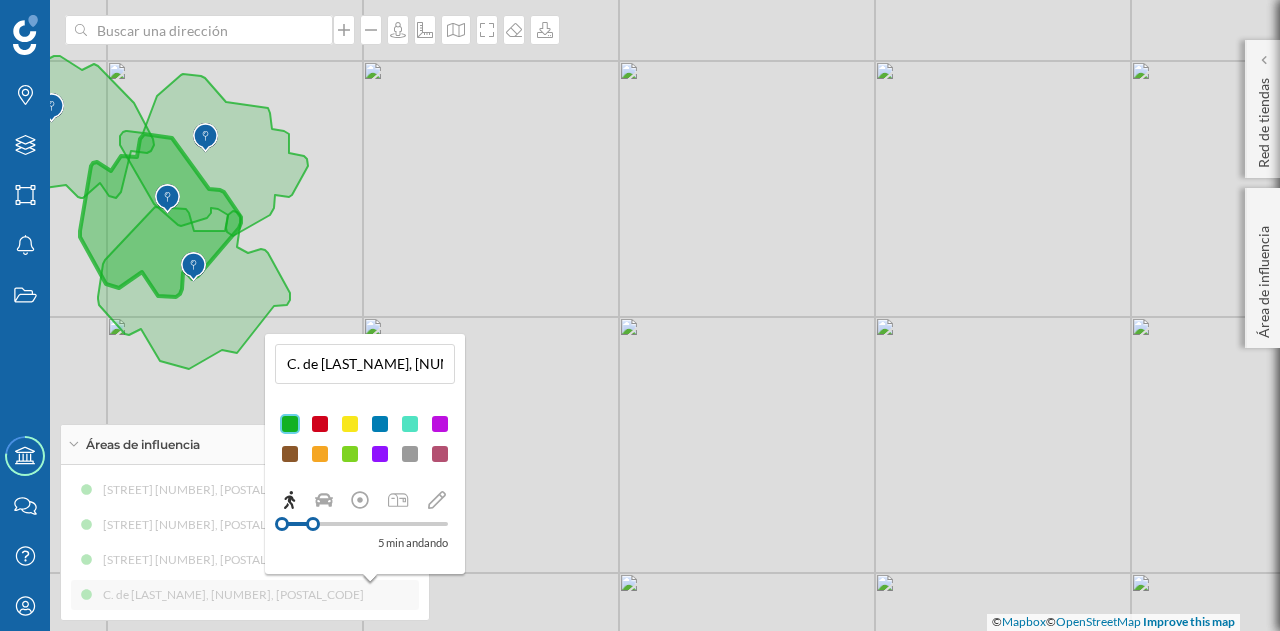 click 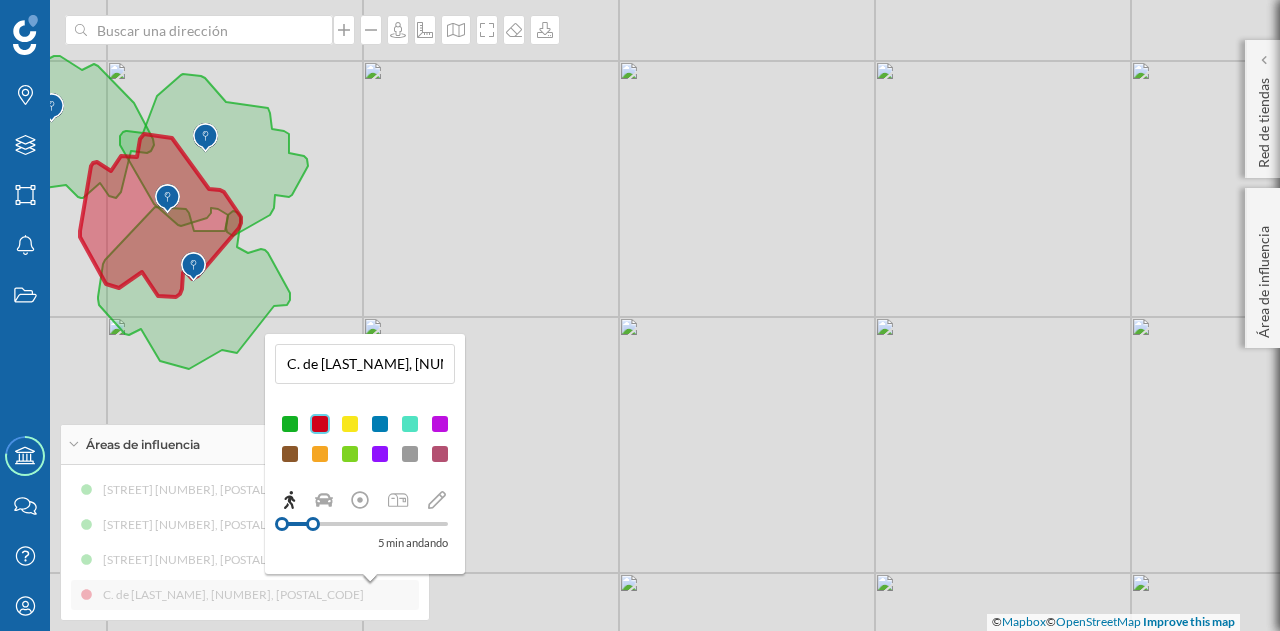 click on "©  Mapbox  ©  OpenStreetMap   Improve this map" at bounding box center (640, 315) 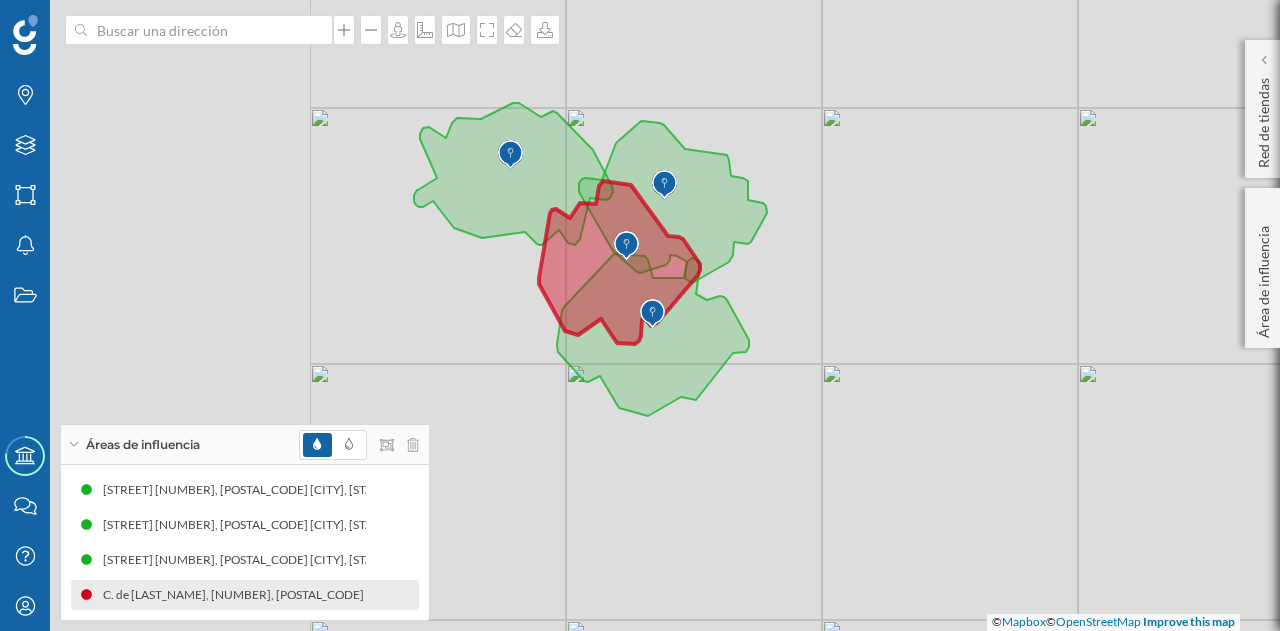 drag, startPoint x: 411, startPoint y: 226, endPoint x: 870, endPoint y: 273, distance: 461.40005 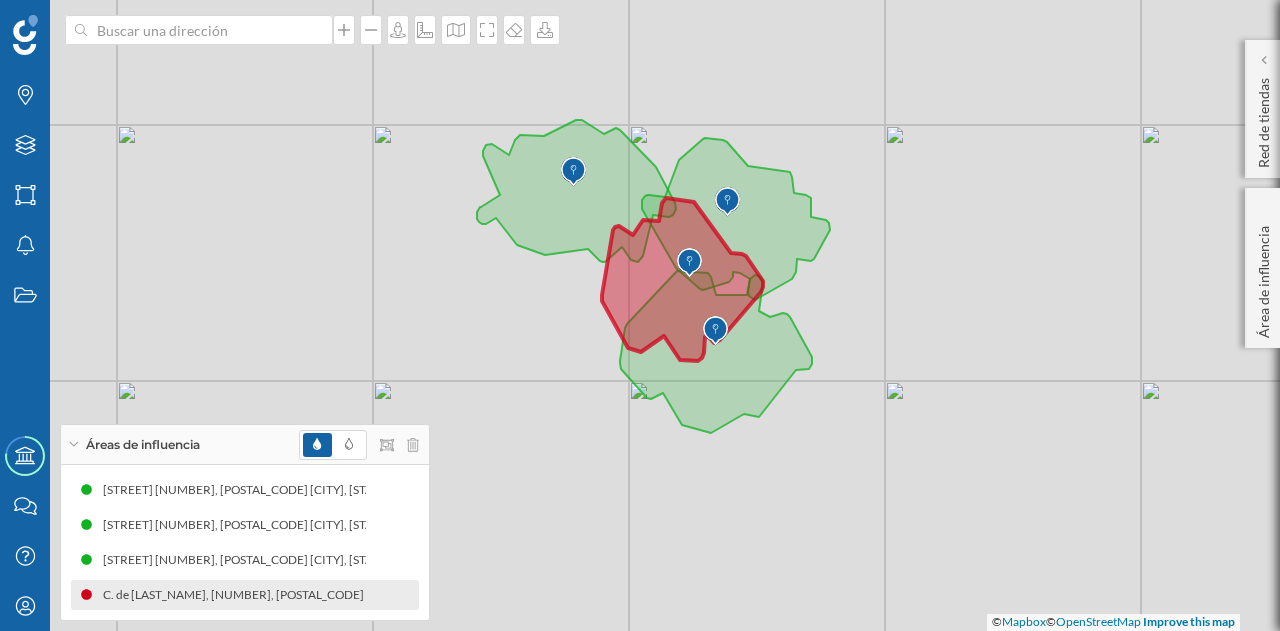 drag, startPoint x: 856, startPoint y: 311, endPoint x: 870, endPoint y: 315, distance: 14.56022 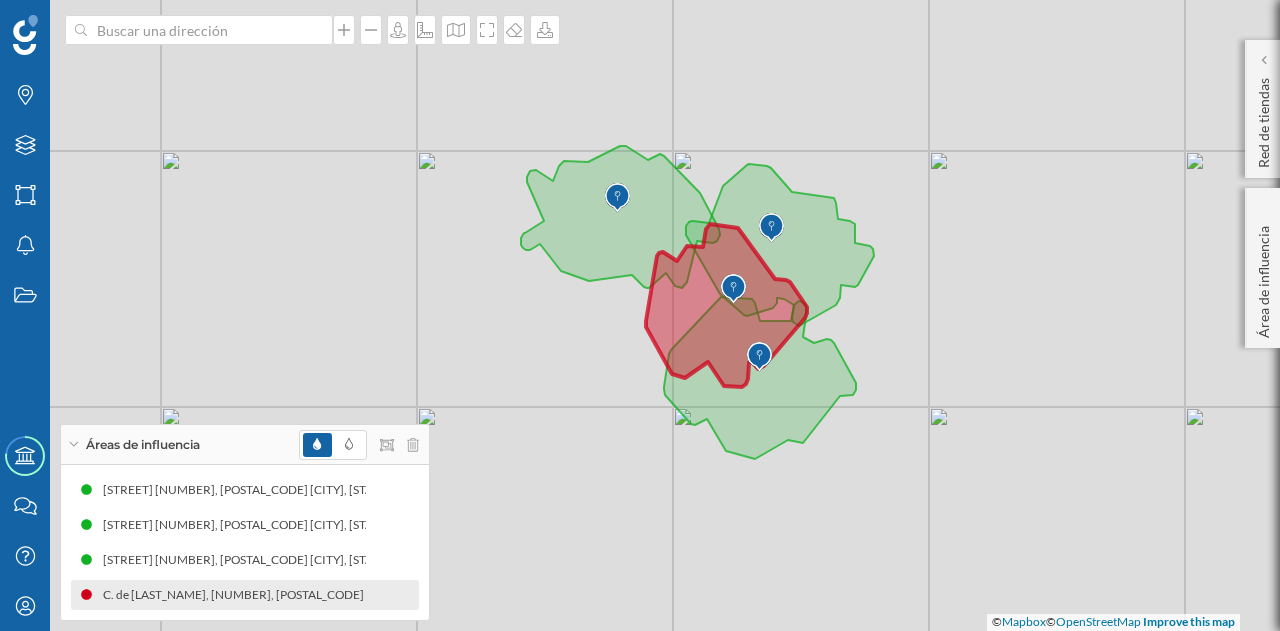drag, startPoint x: 856, startPoint y: 330, endPoint x: 880, endPoint y: 356, distance: 35.383614 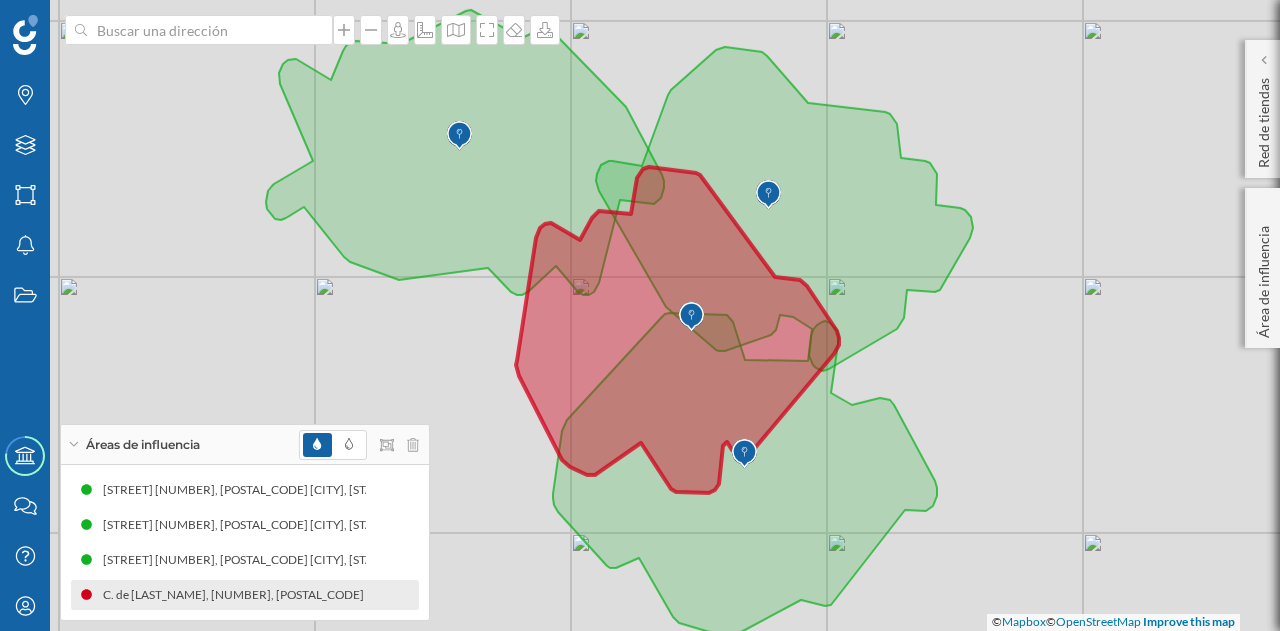 drag, startPoint x: 861, startPoint y: 362, endPoint x: 1025, endPoint y: 355, distance: 164.14932 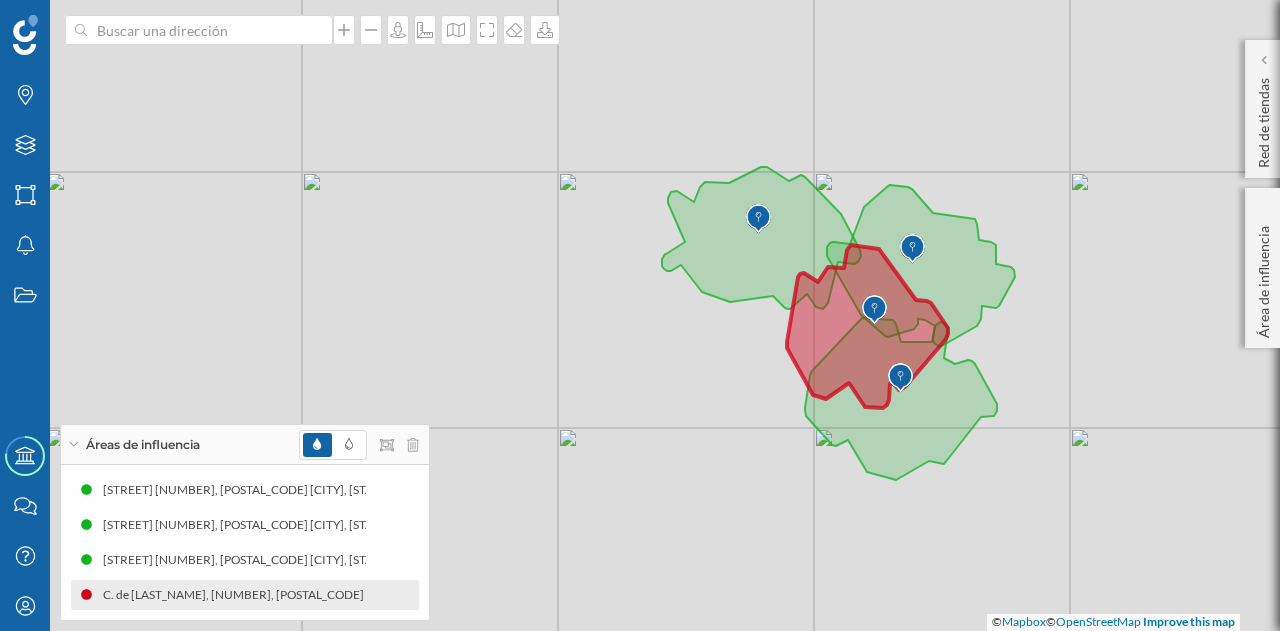 drag, startPoint x: 1036, startPoint y: 373, endPoint x: 960, endPoint y: 377, distance: 76.105194 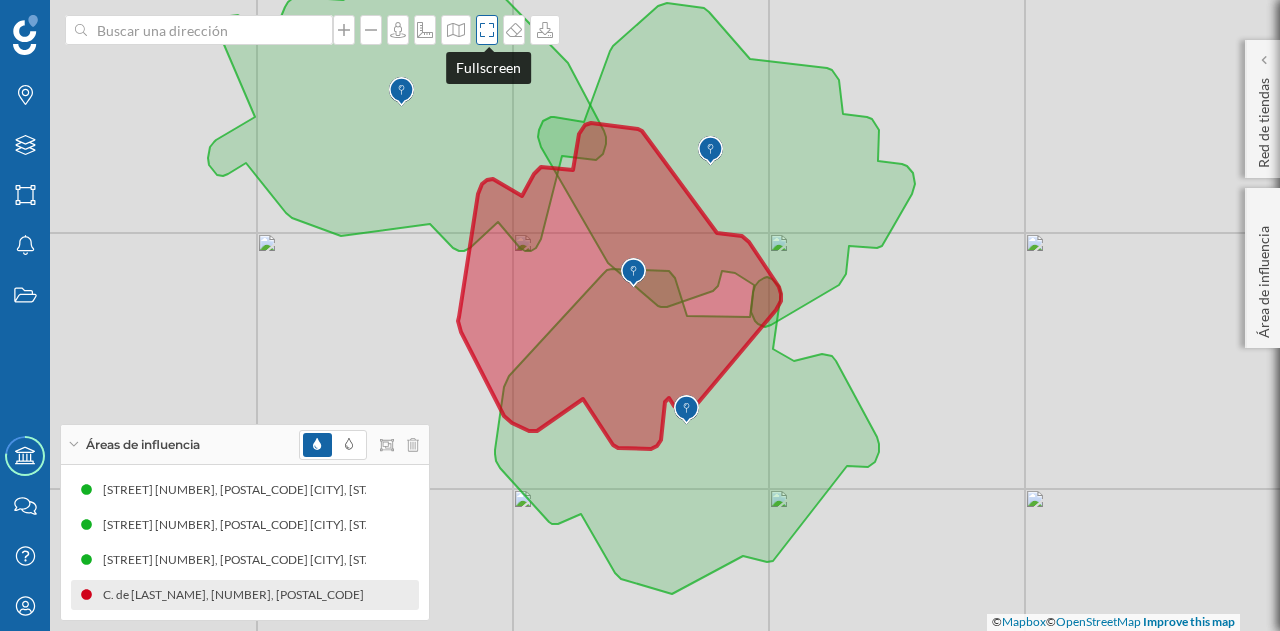 click 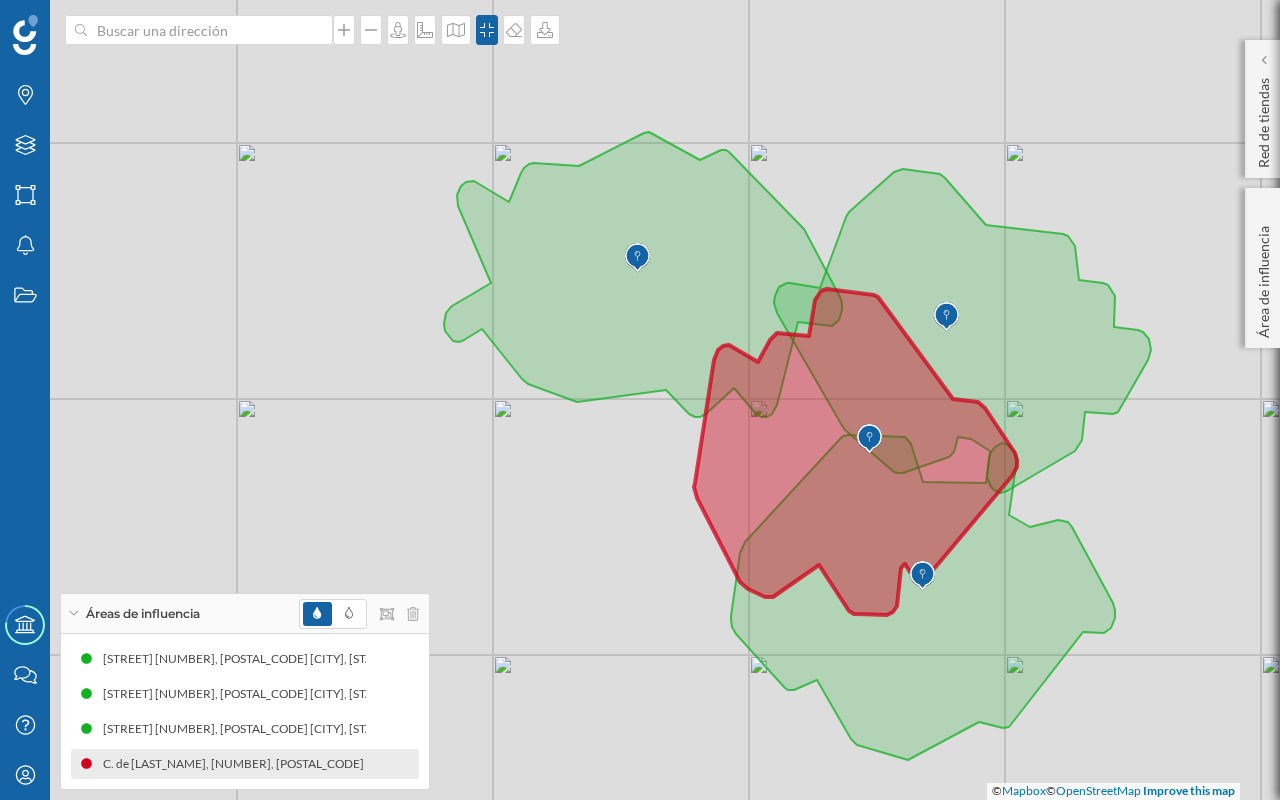drag, startPoint x: 968, startPoint y: 369, endPoint x: 1118, endPoint y: 422, distance: 159.08803 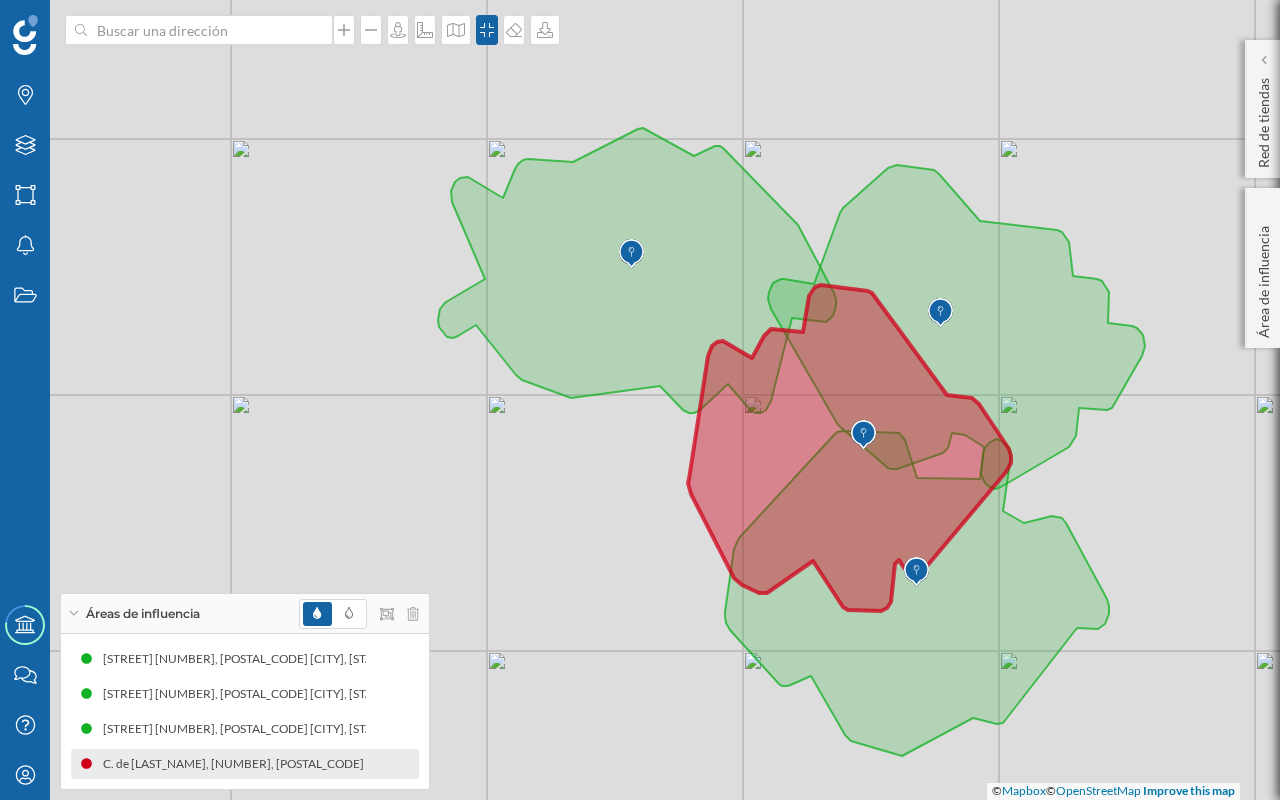 click 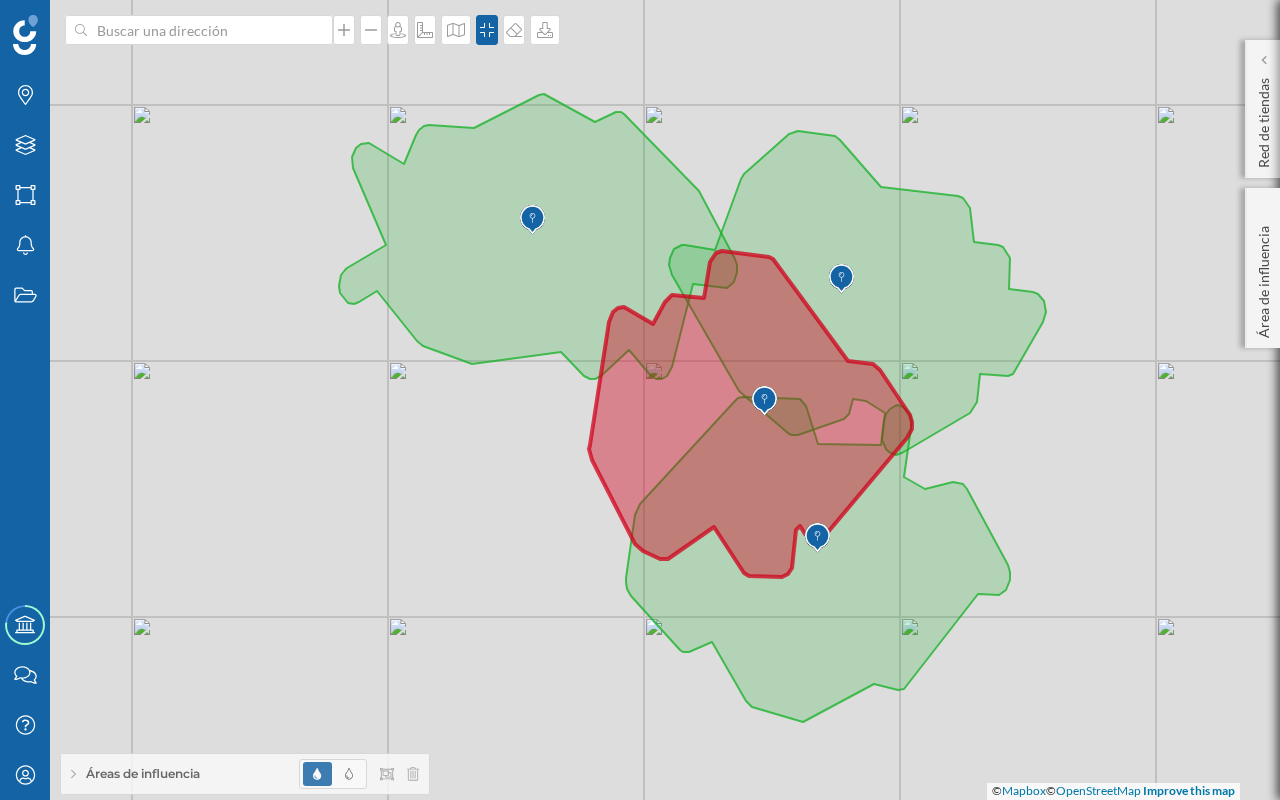 drag, startPoint x: 354, startPoint y: 562, endPoint x: 255, endPoint y: 527, distance: 105.00476 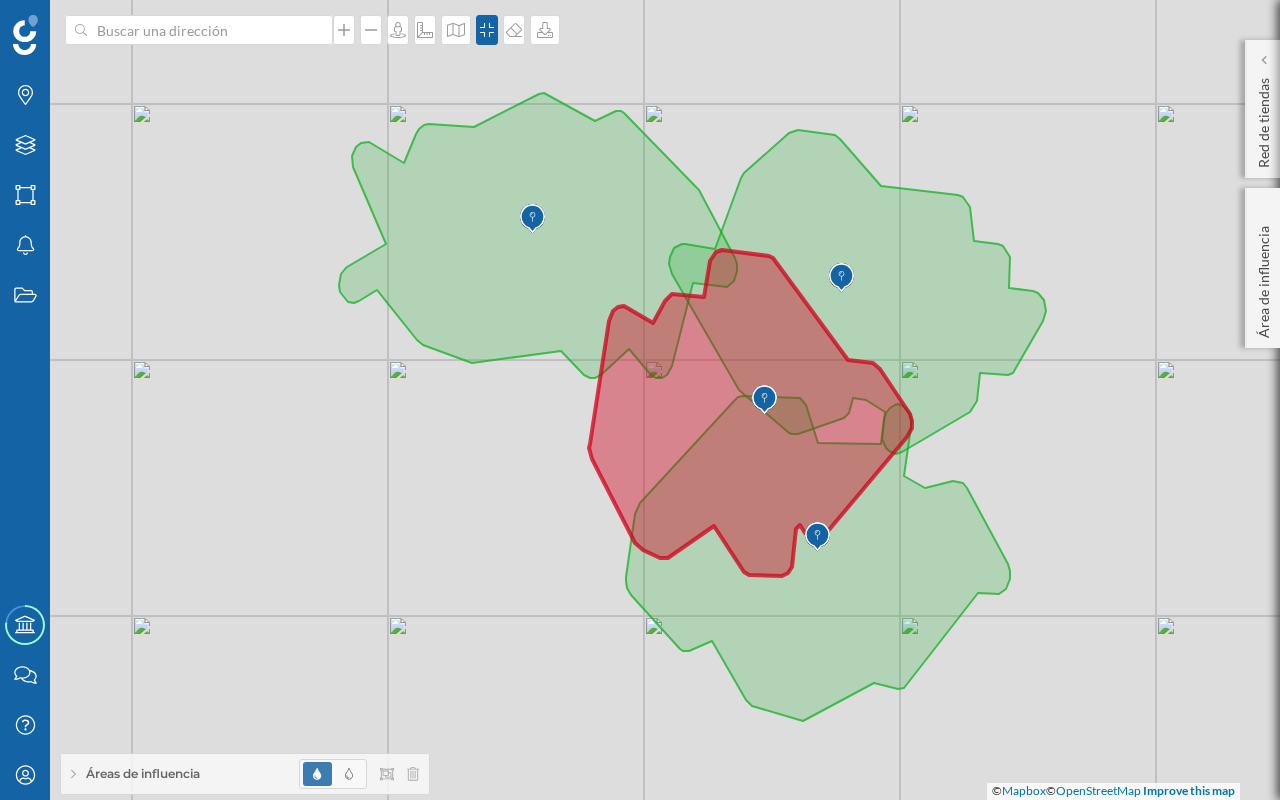 click on "©  Mapbox  ©  OpenStreetMap   Improve this map" at bounding box center (640, 400) 